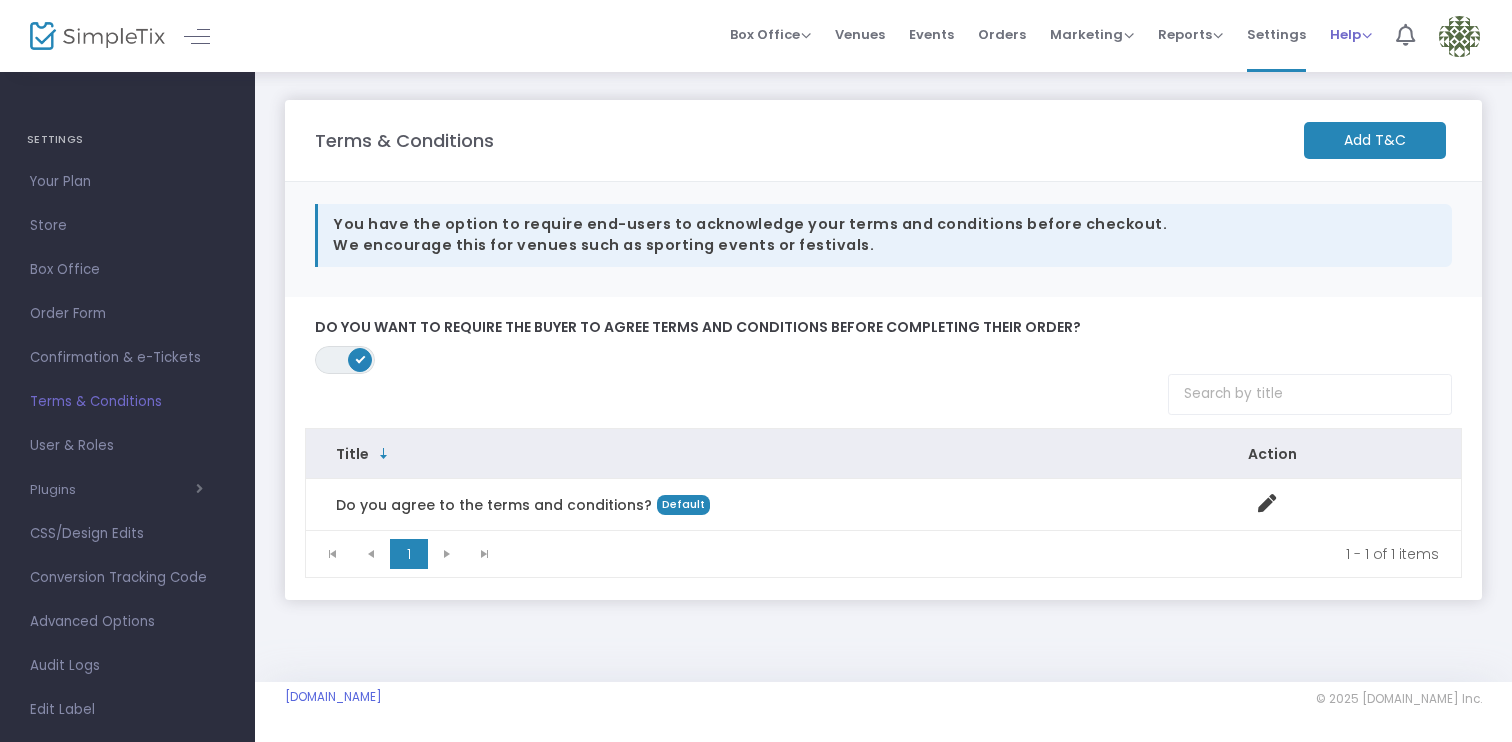 scroll, scrollTop: 0, scrollLeft: 0, axis: both 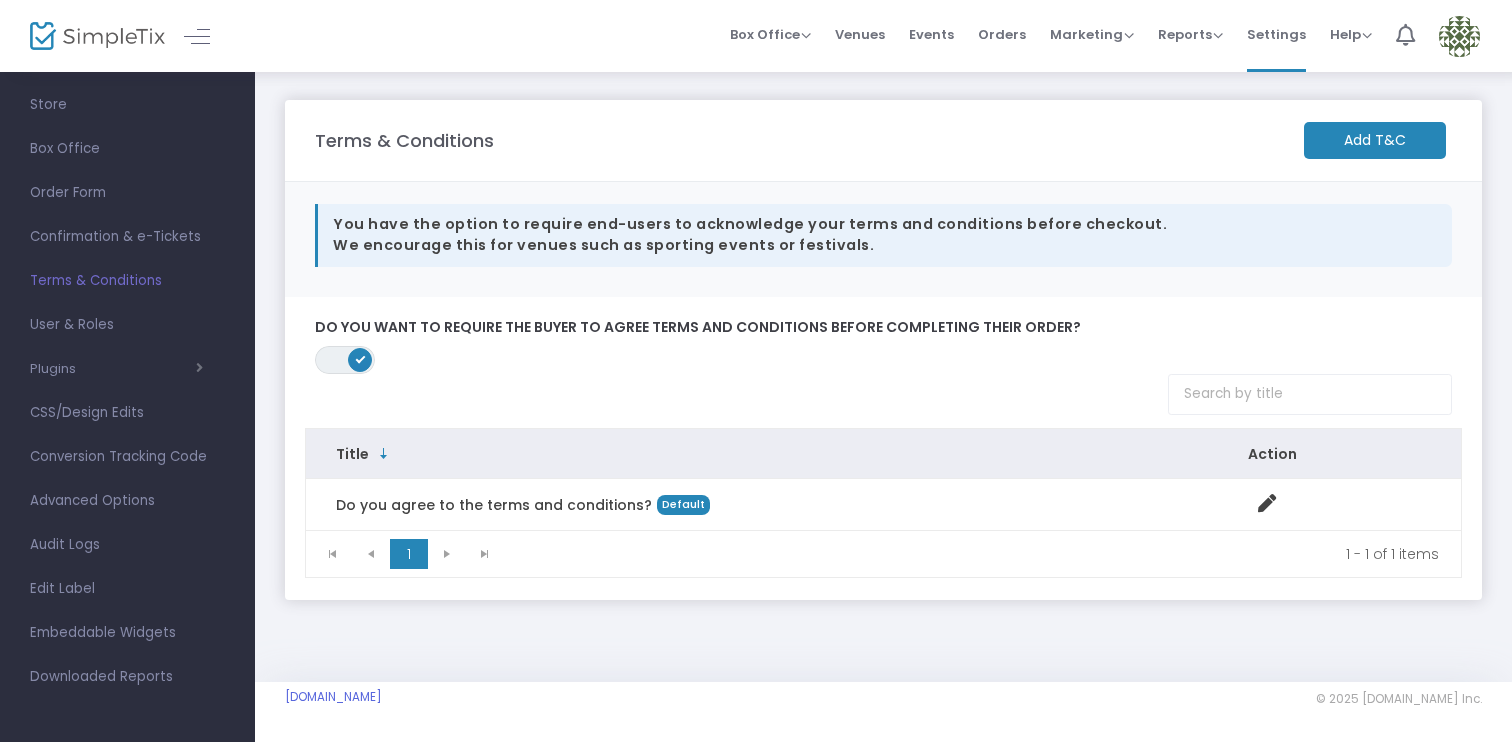 click at bounding box center [1459, 36] 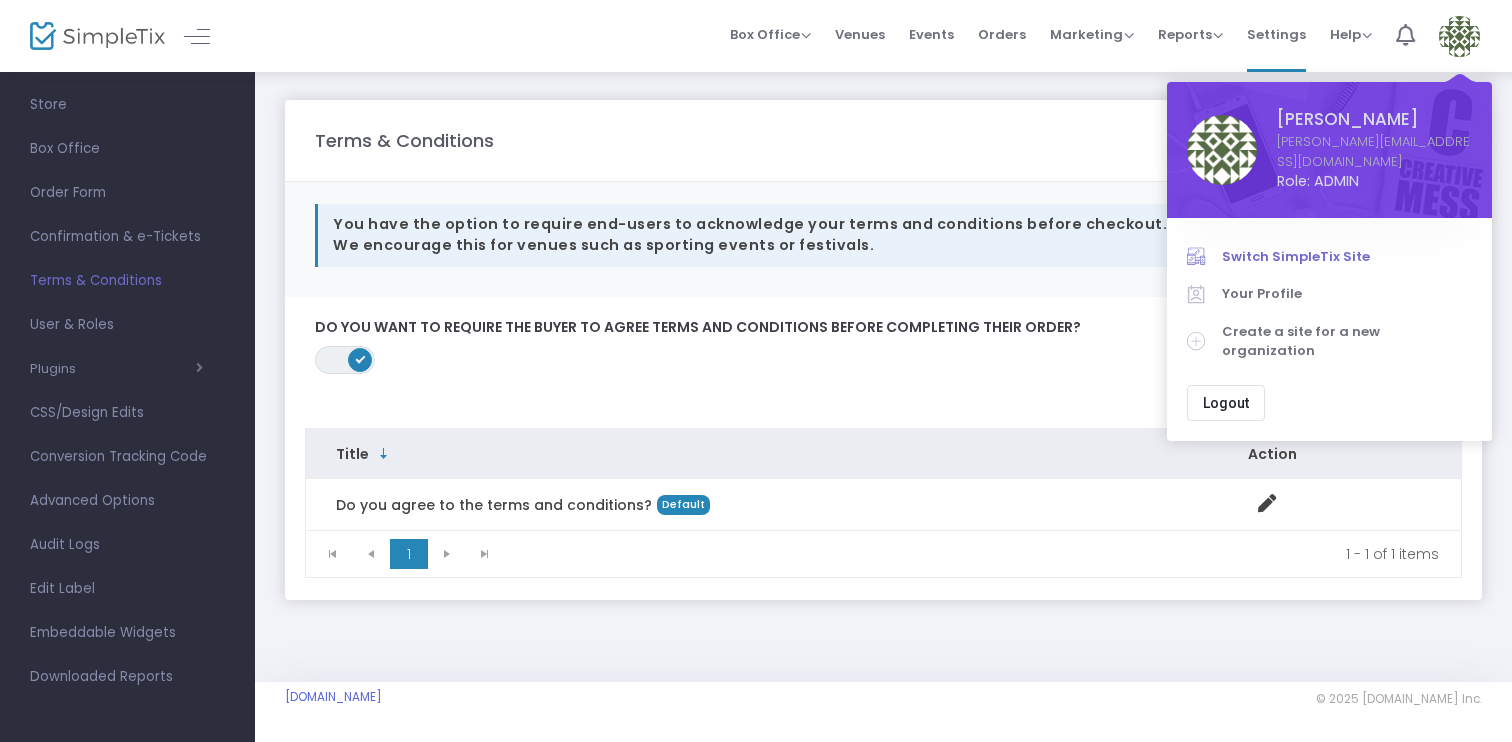 click on "Switch SimpleTix Site" at bounding box center [1347, 257] 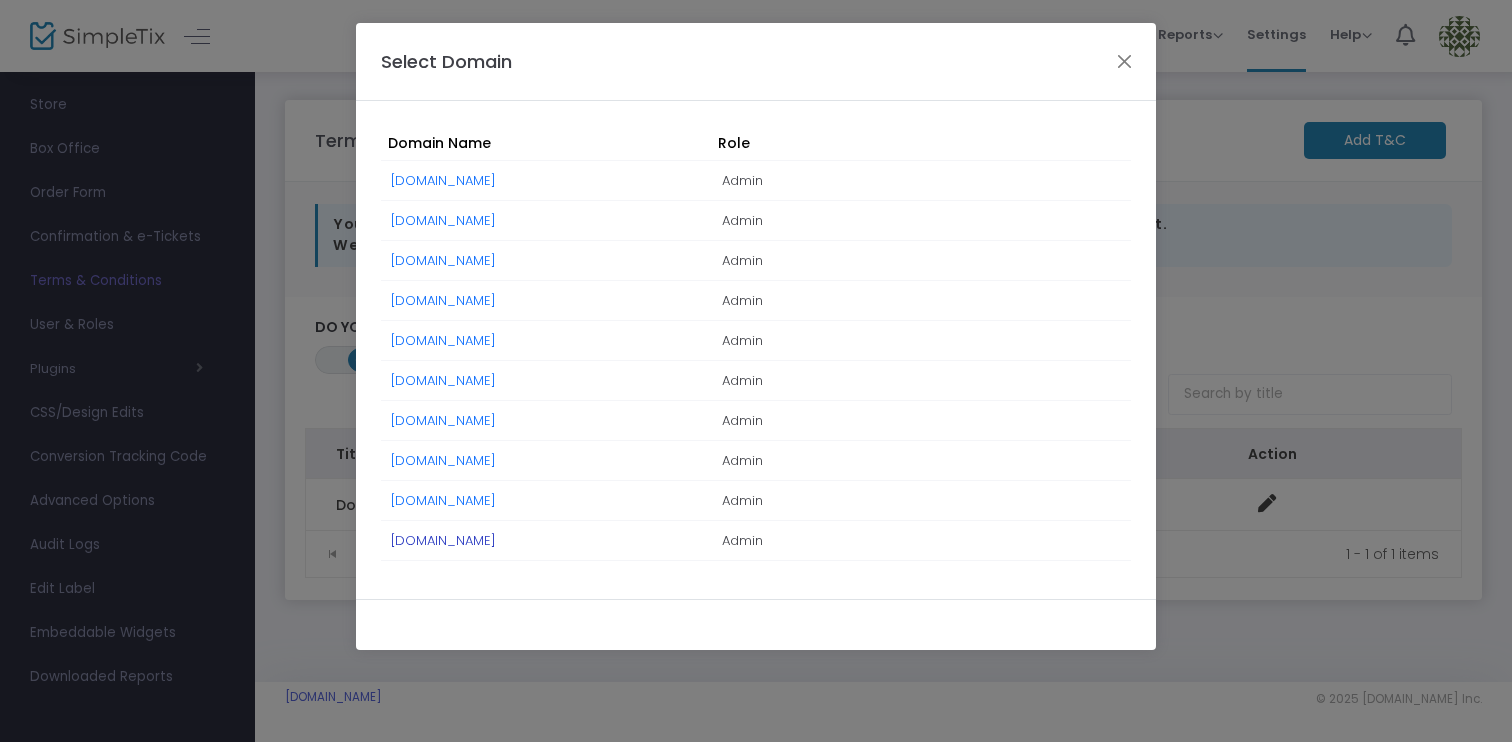 click on "[DOMAIN_NAME]" 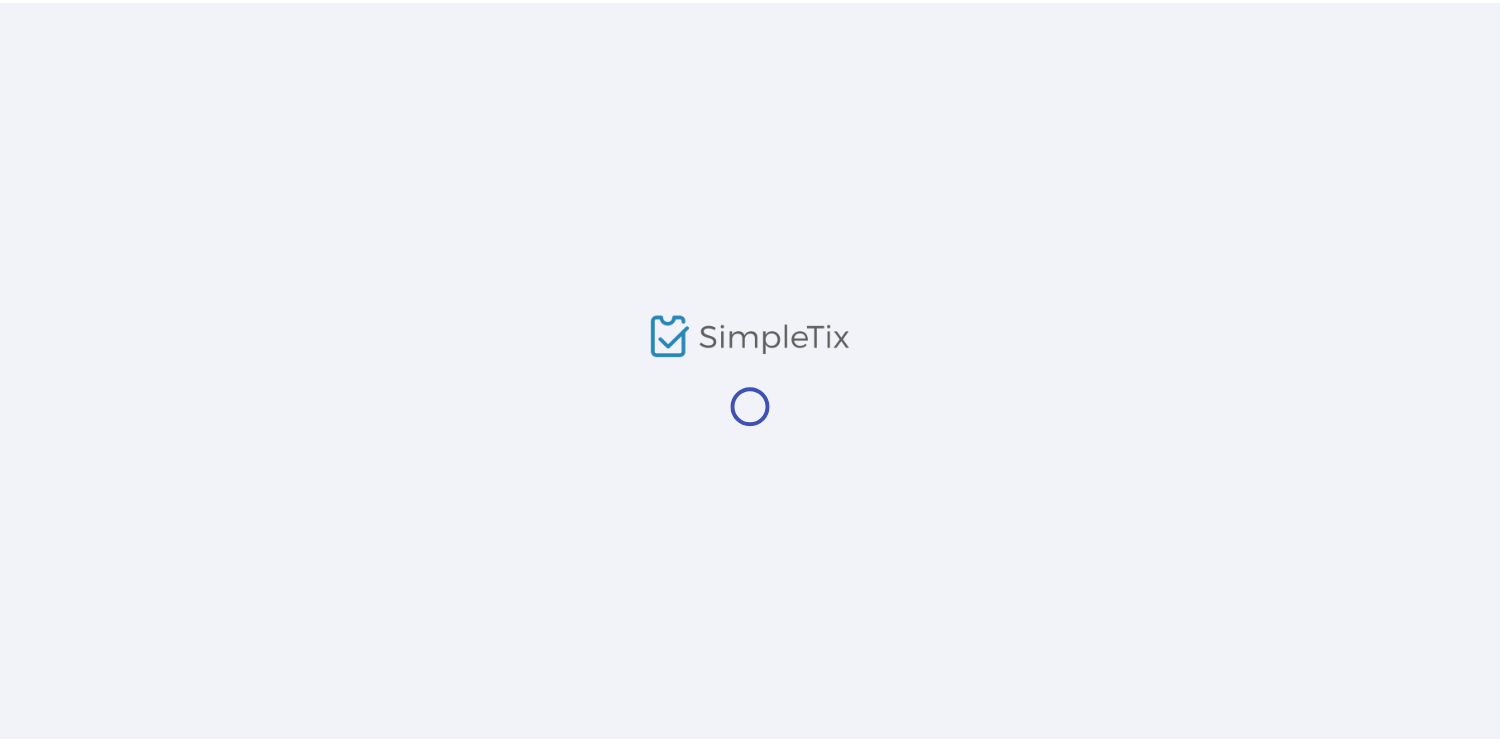 scroll, scrollTop: 0, scrollLeft: 0, axis: both 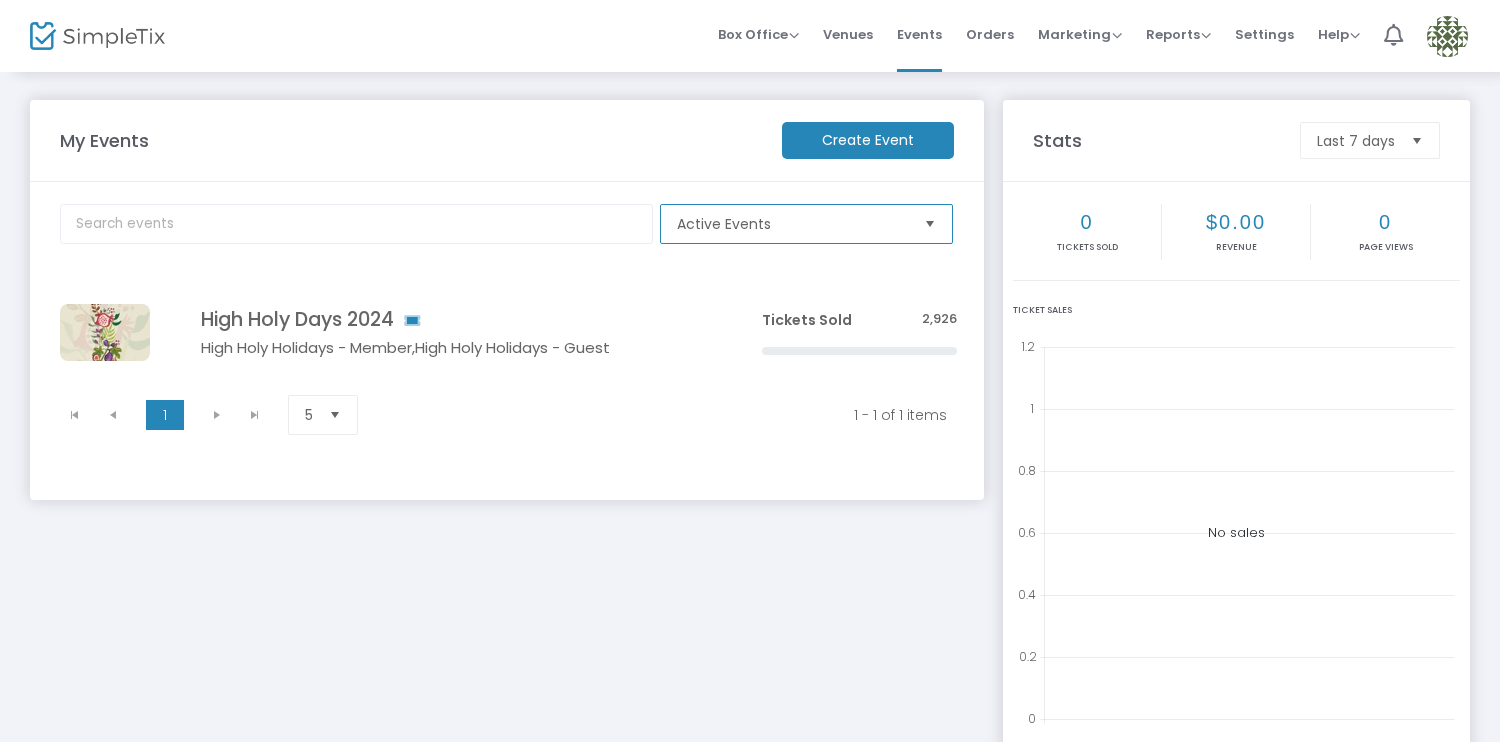 click on "Active Events" at bounding box center [792, 224] 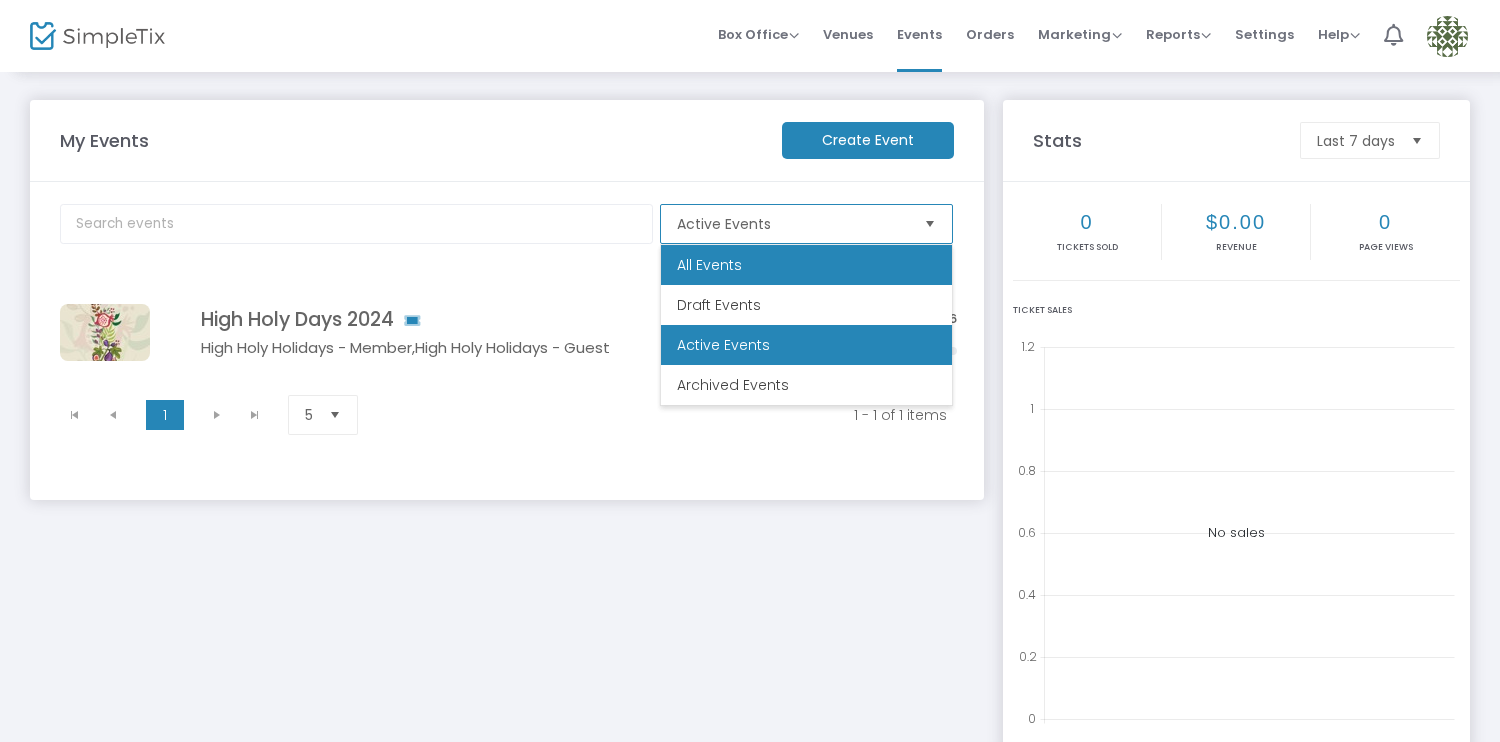 click on "All Events" at bounding box center [806, 265] 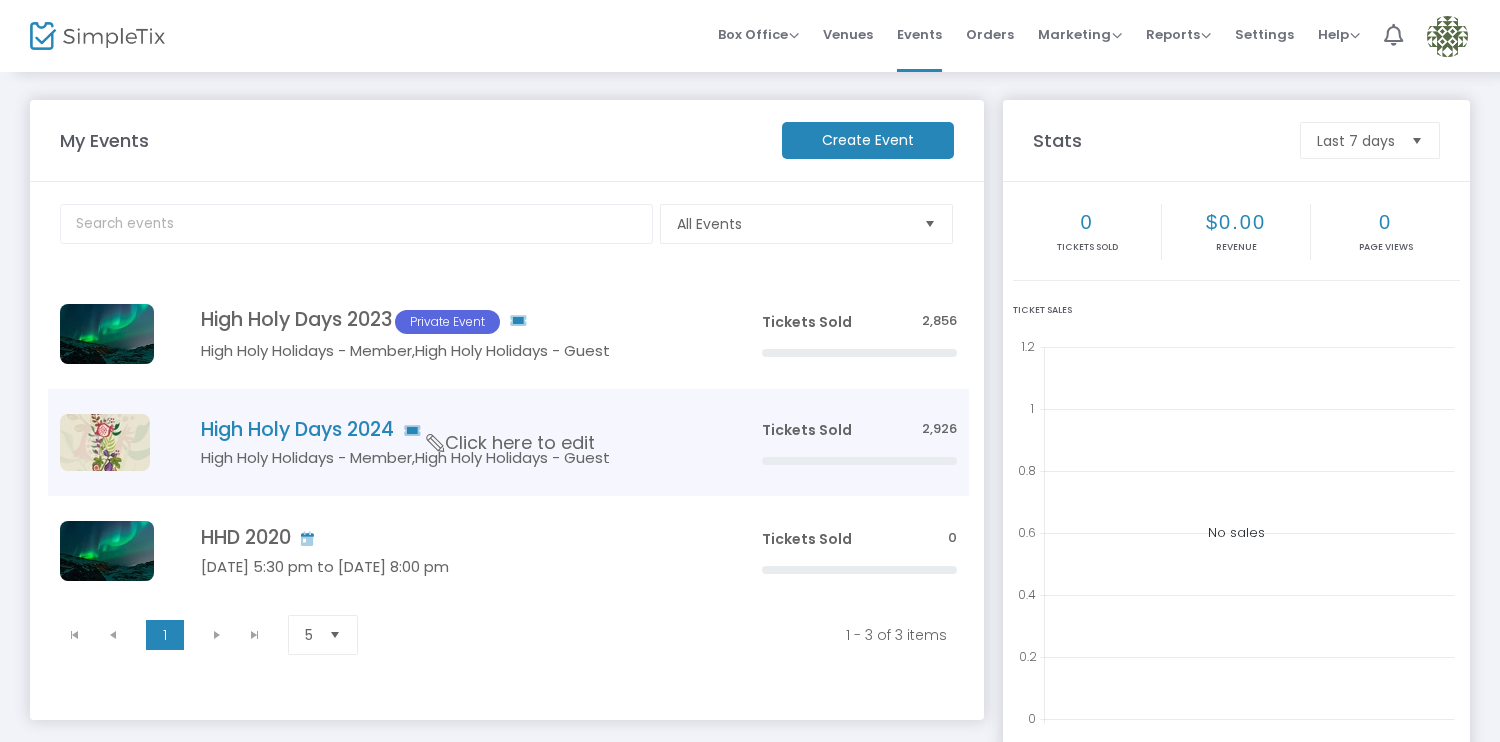 click on "High Holy Days 2024" 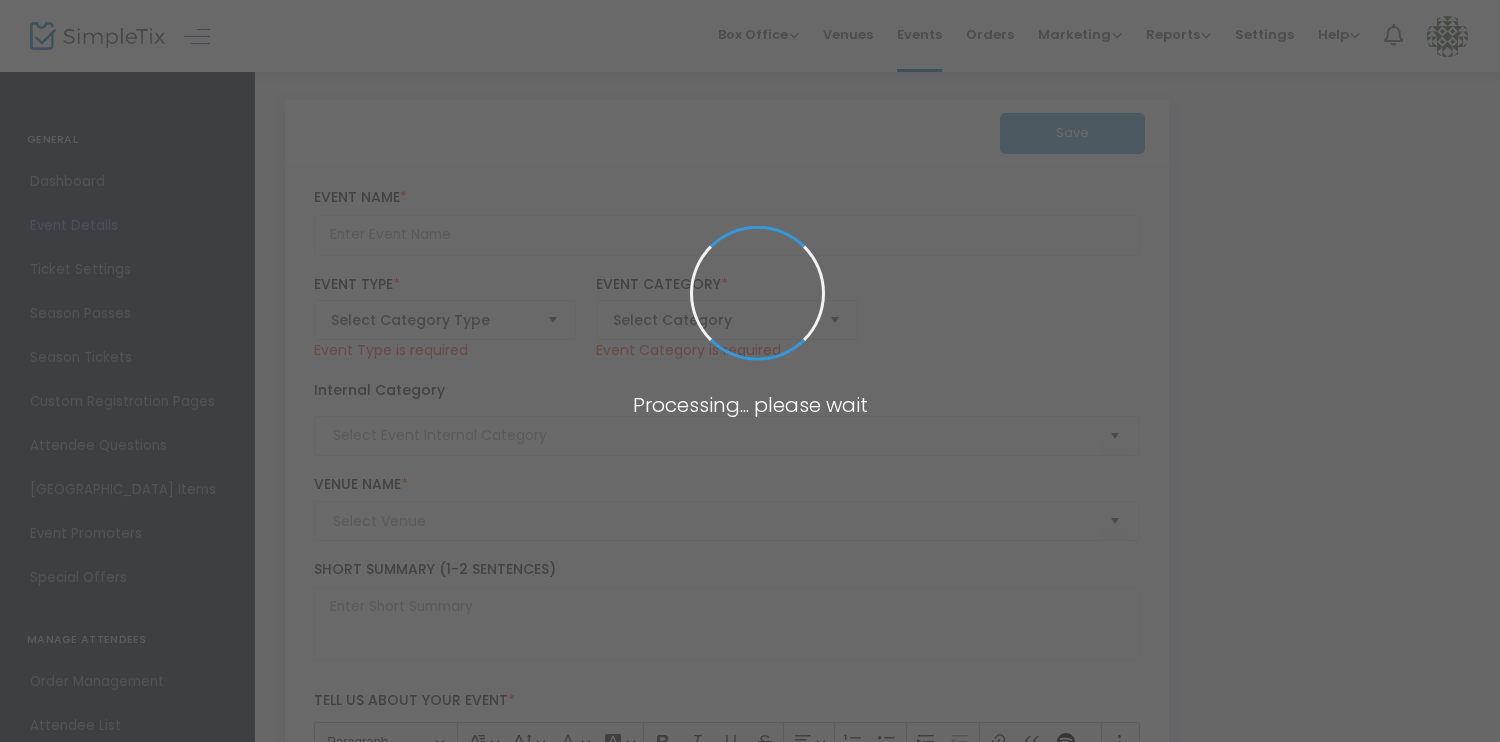type on "High Holy Days 2024" 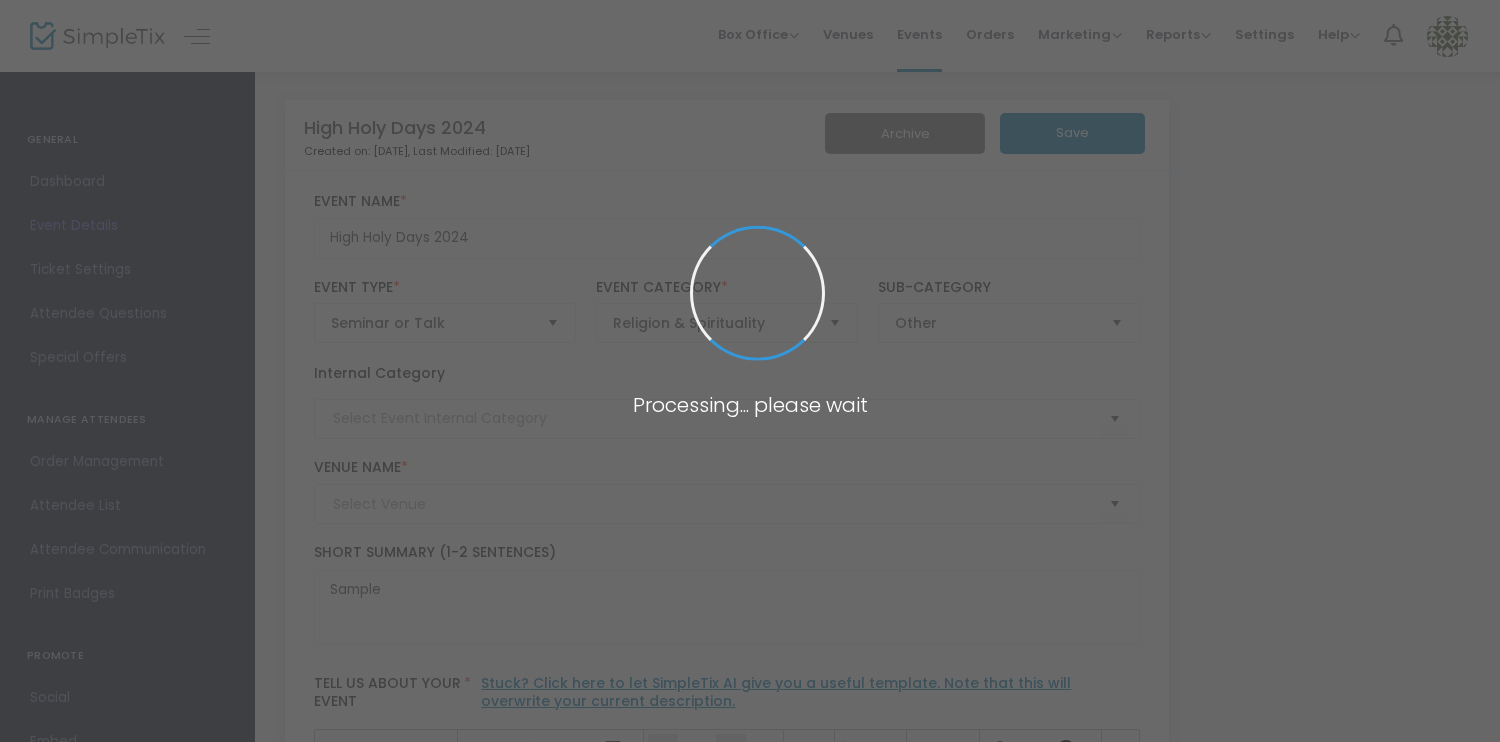 type on "Congregation Emanu El" 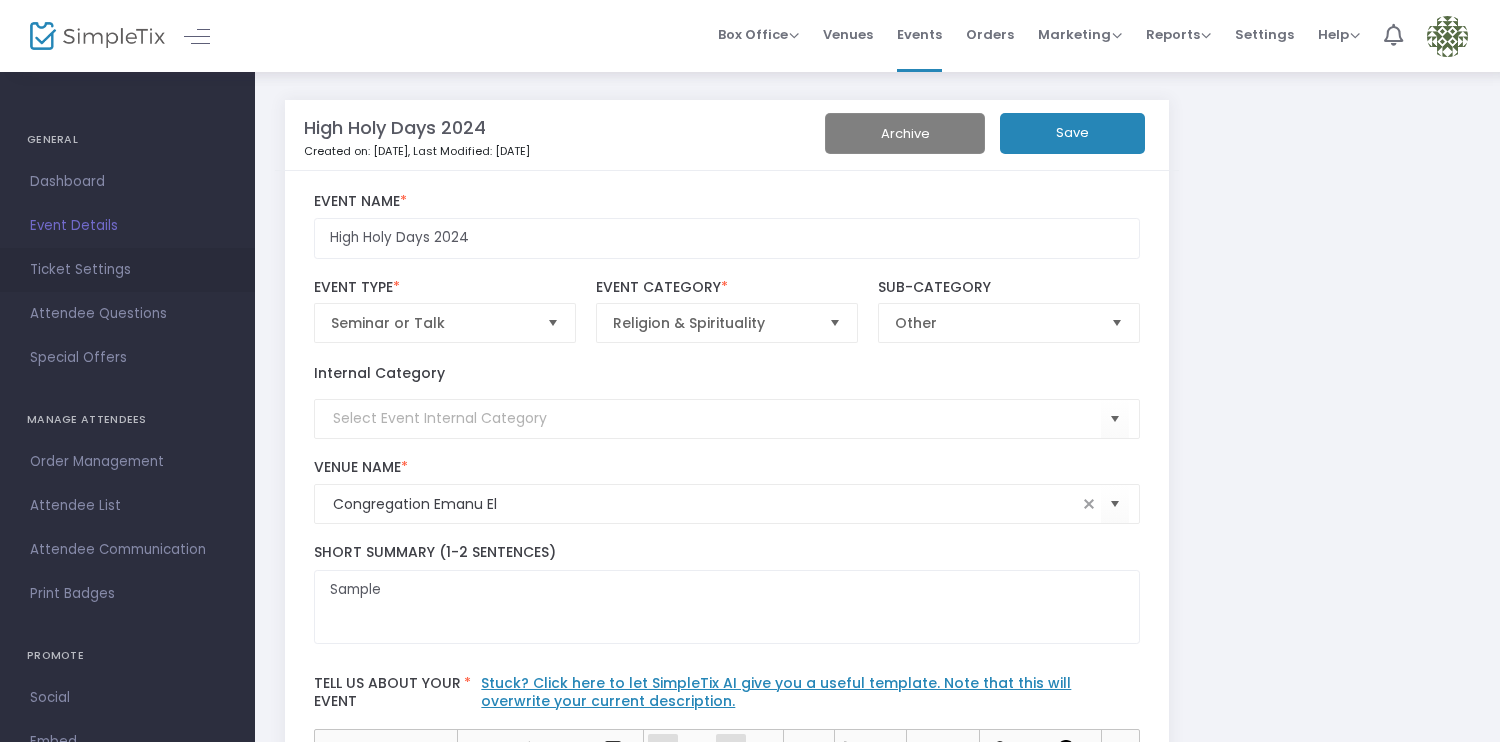 click on "Ticket Settings" at bounding box center [127, 270] 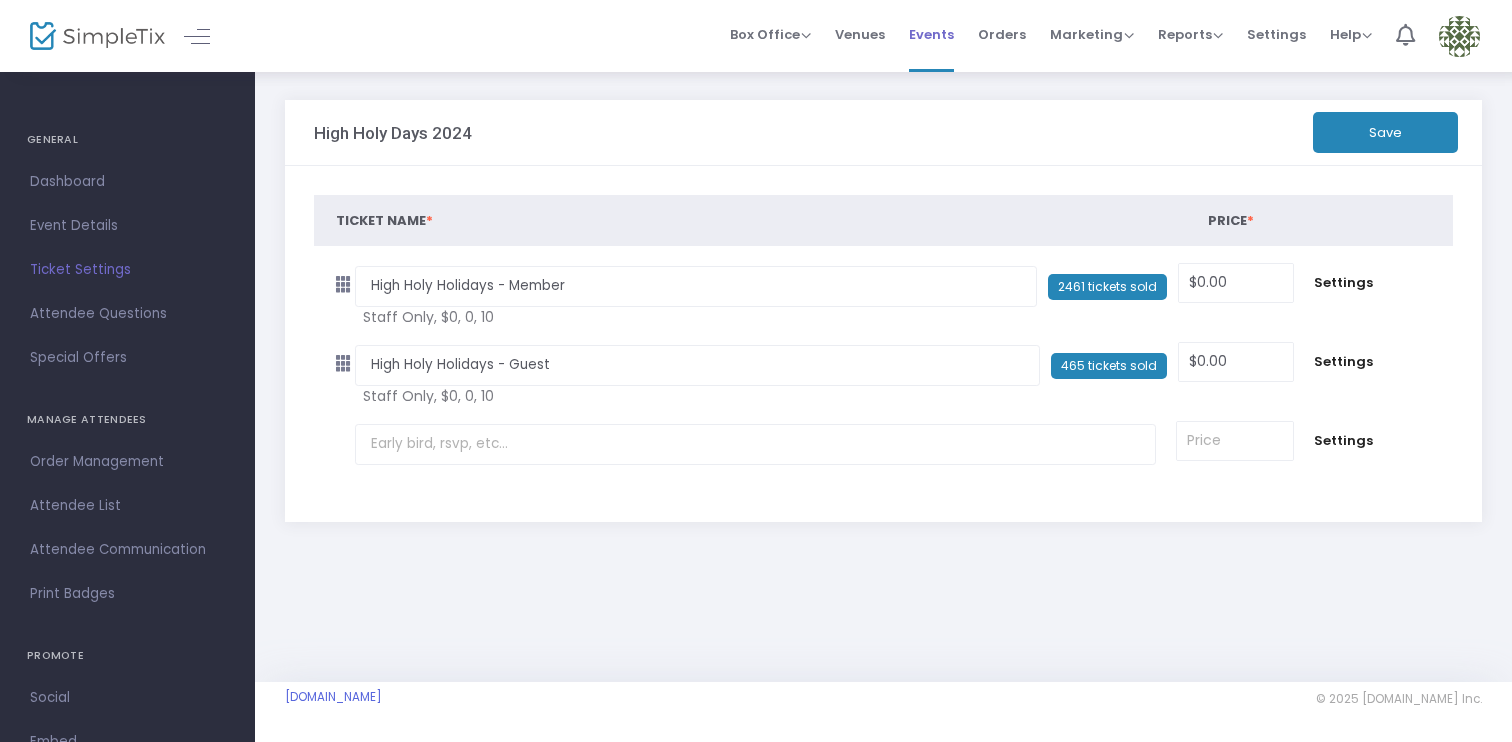 click on "Events" at bounding box center [931, 36] 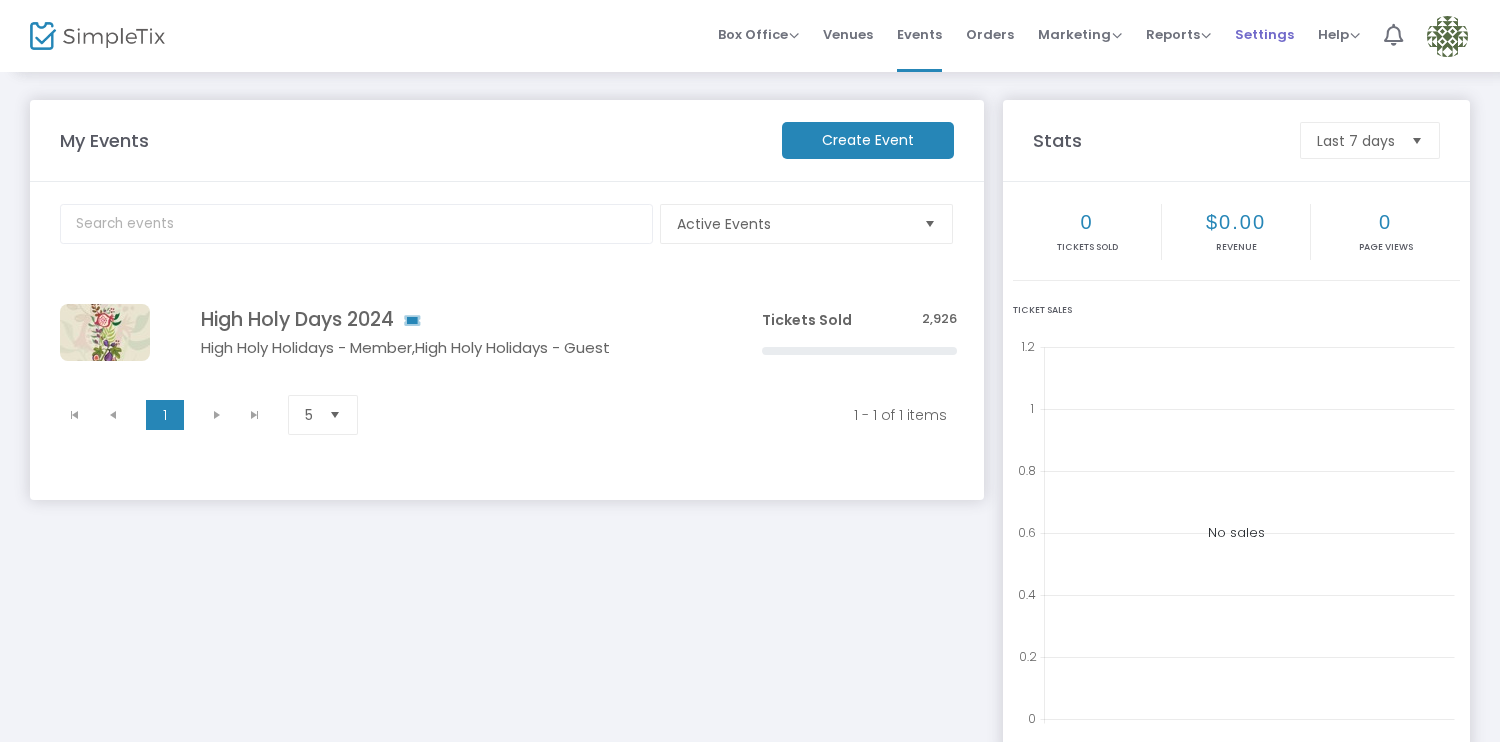 click on "Settings" at bounding box center (1264, 34) 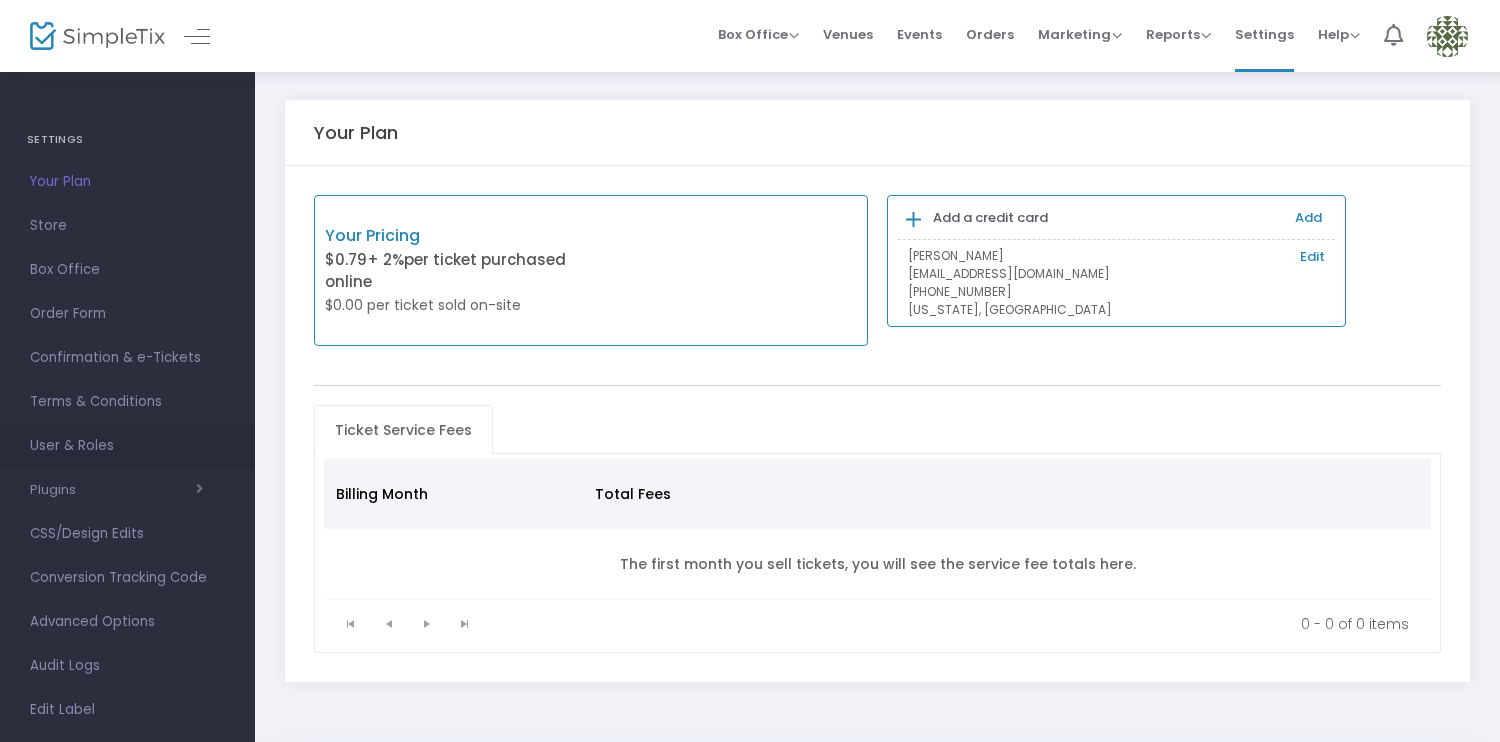 click on "User & Roles" at bounding box center (127, 446) 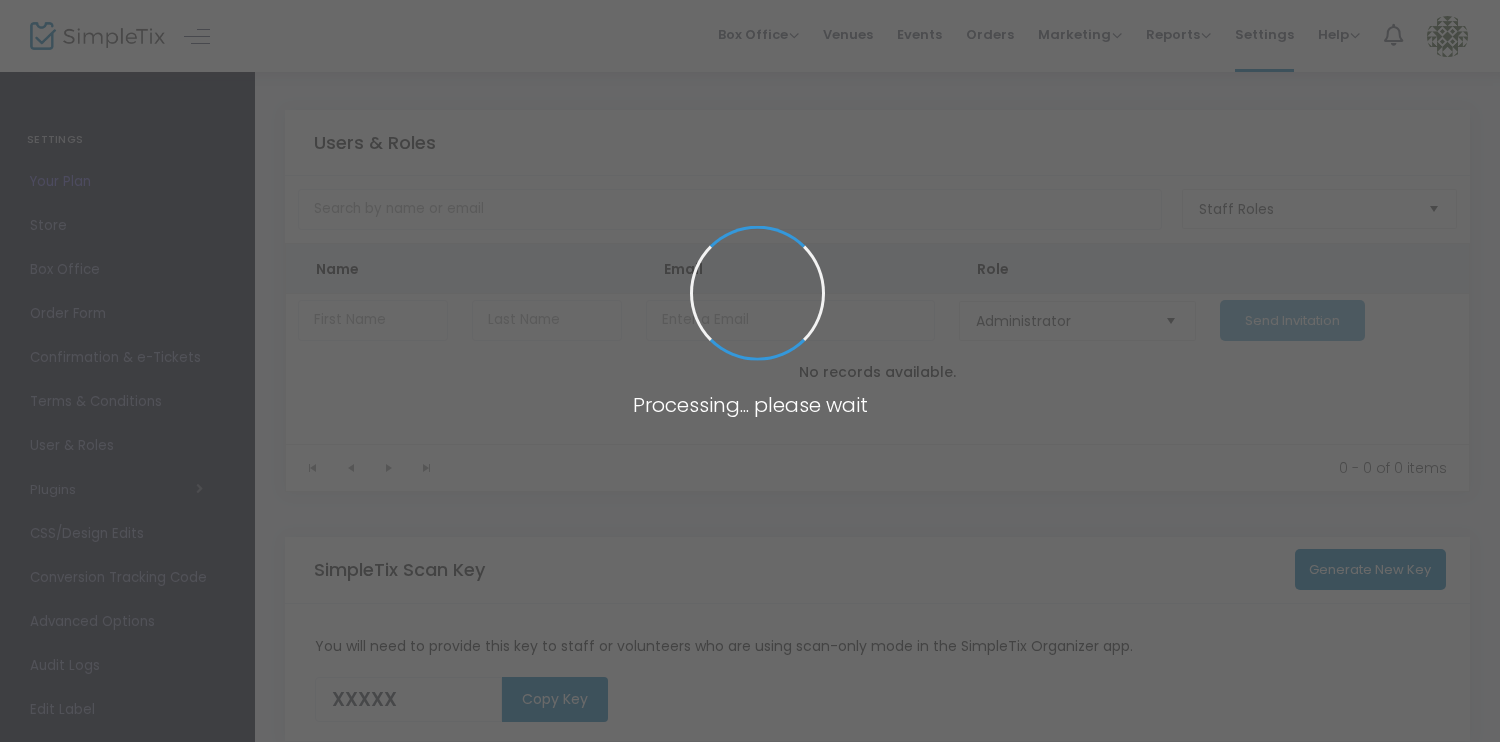 type on "RETDS" 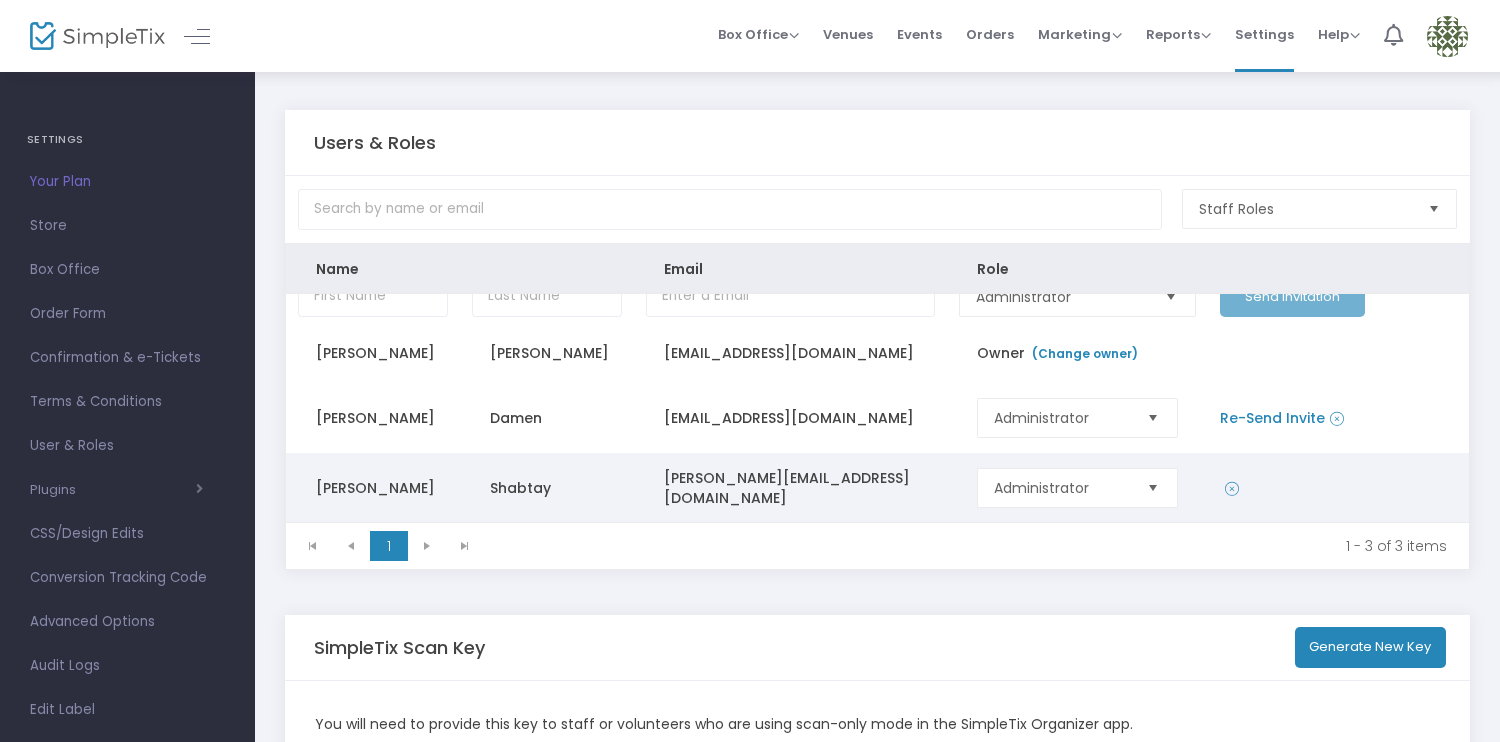 scroll, scrollTop: 25, scrollLeft: 0, axis: vertical 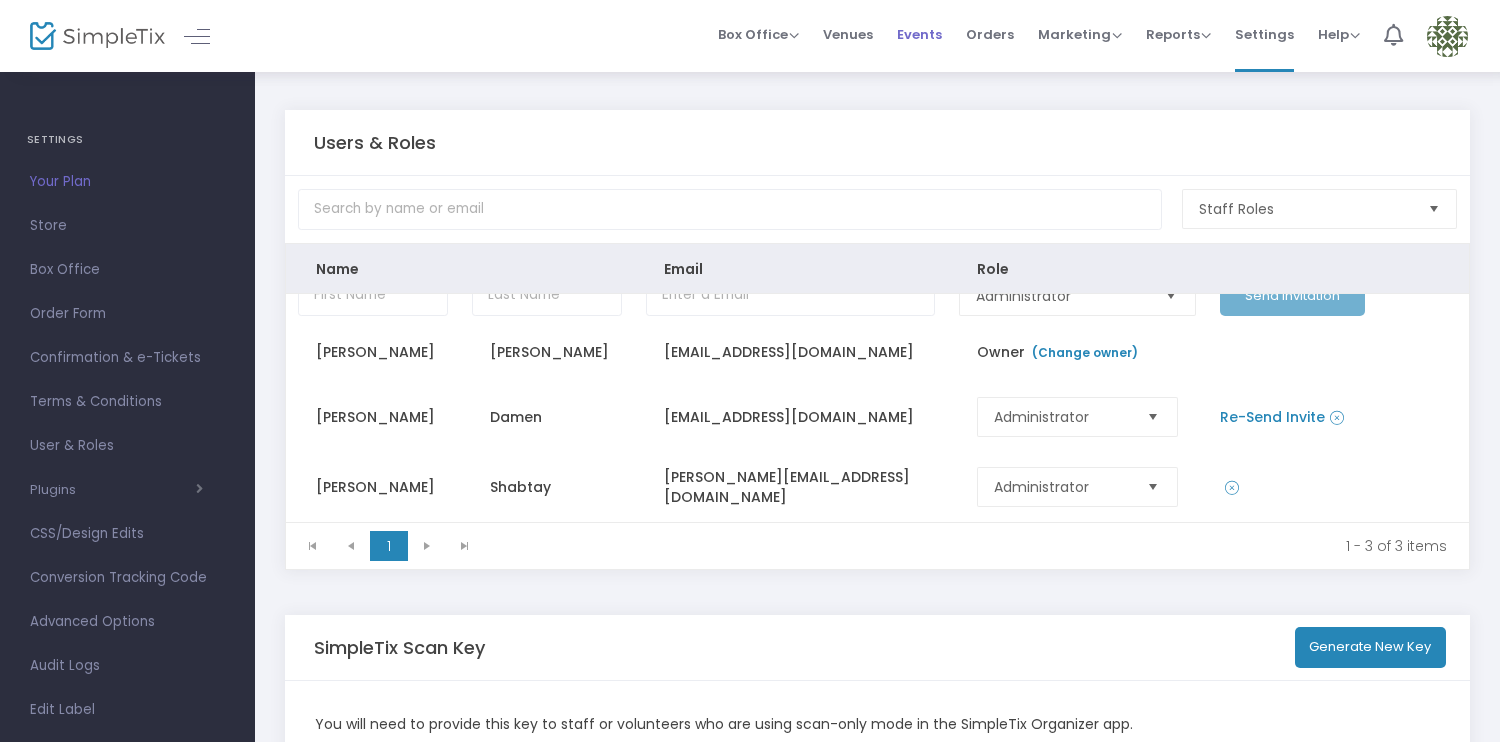click on "Events" at bounding box center (919, 34) 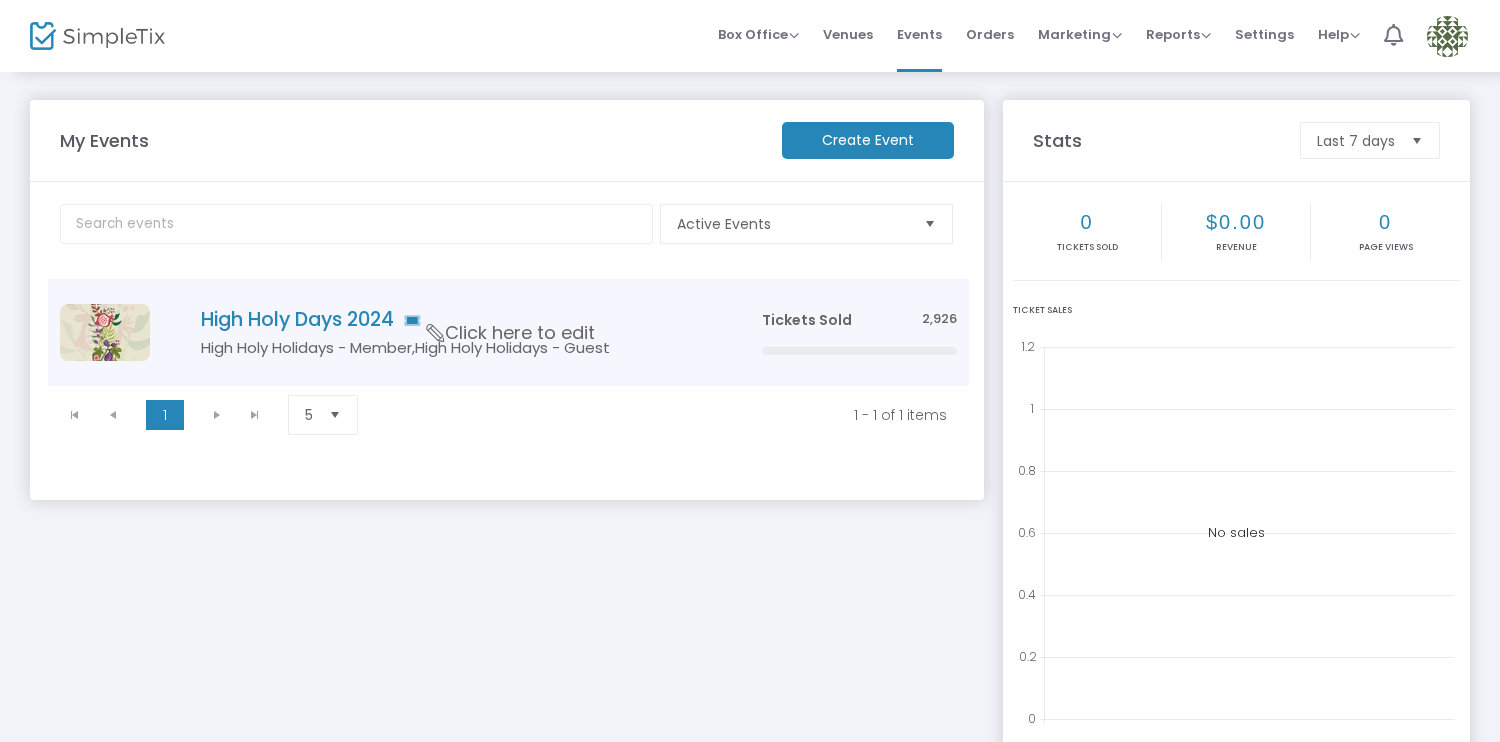 click on "Click here to edit" 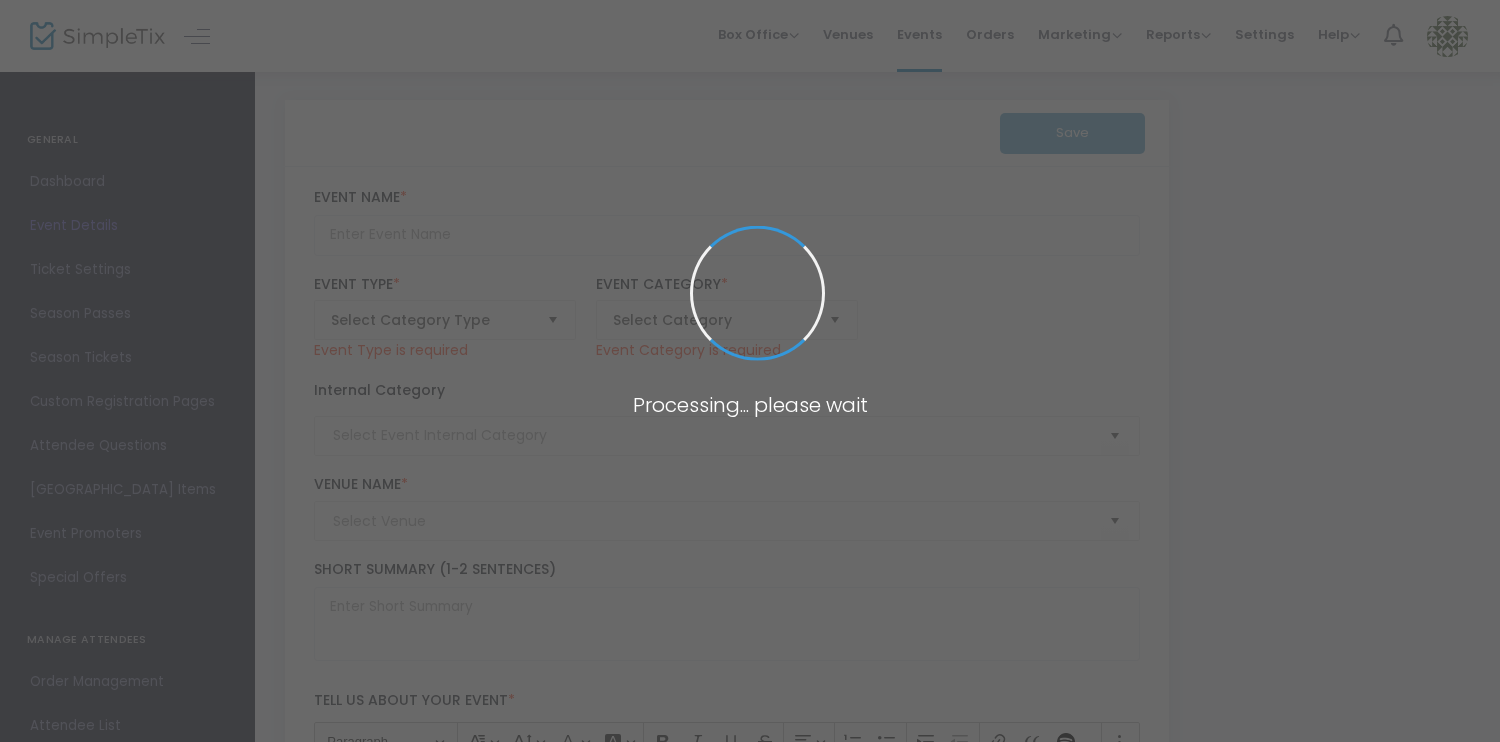 type on "High Holy Days 2024" 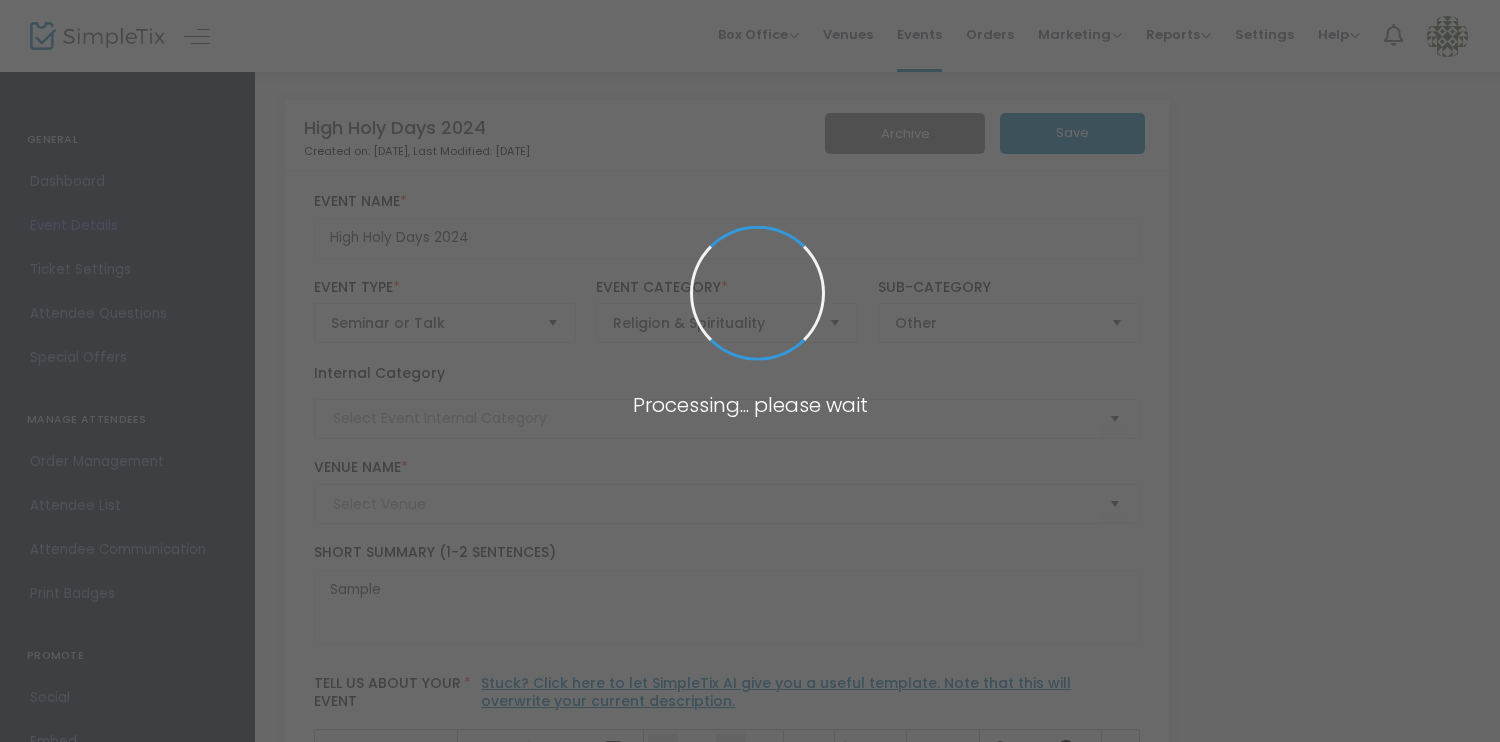 type on "Congregation Emanu El" 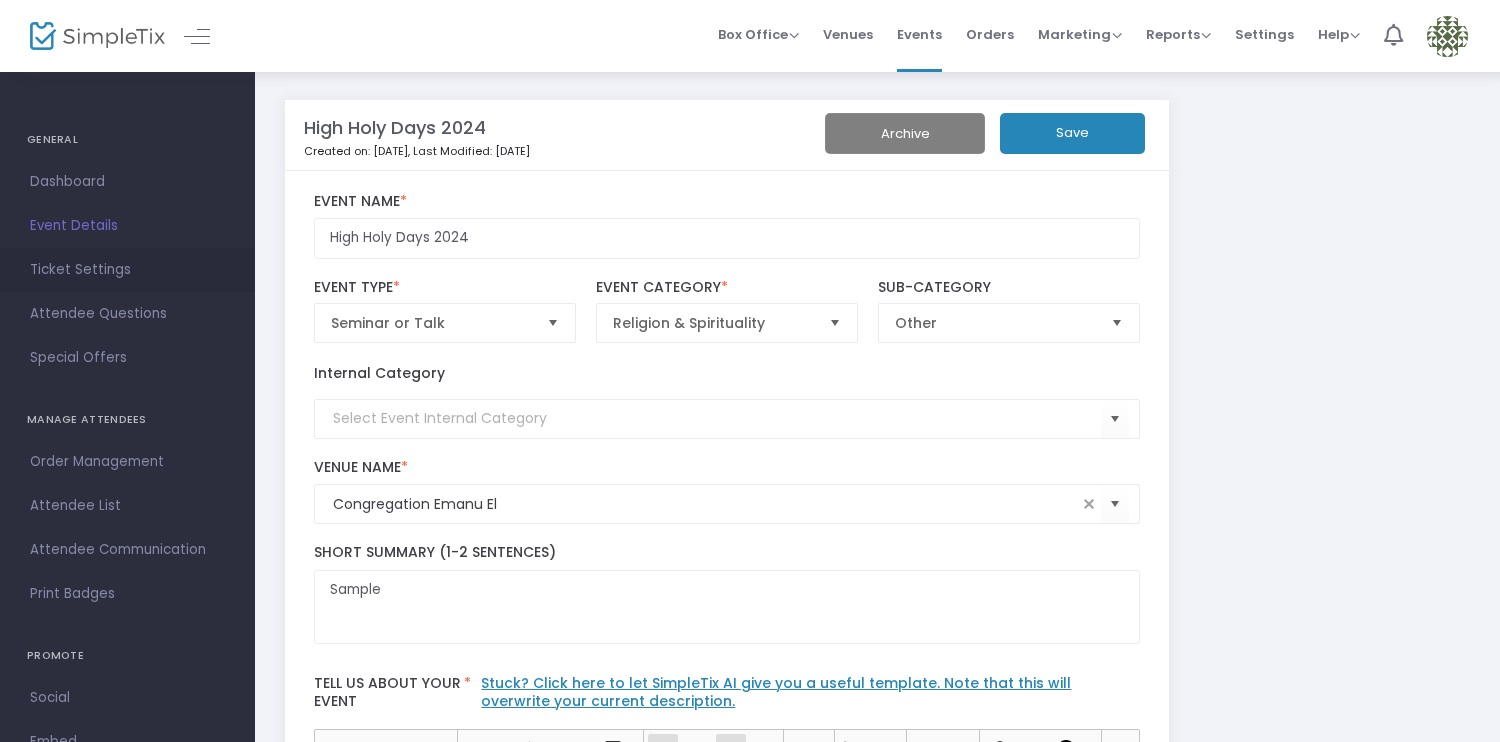 click on "Ticket Settings" at bounding box center (127, 270) 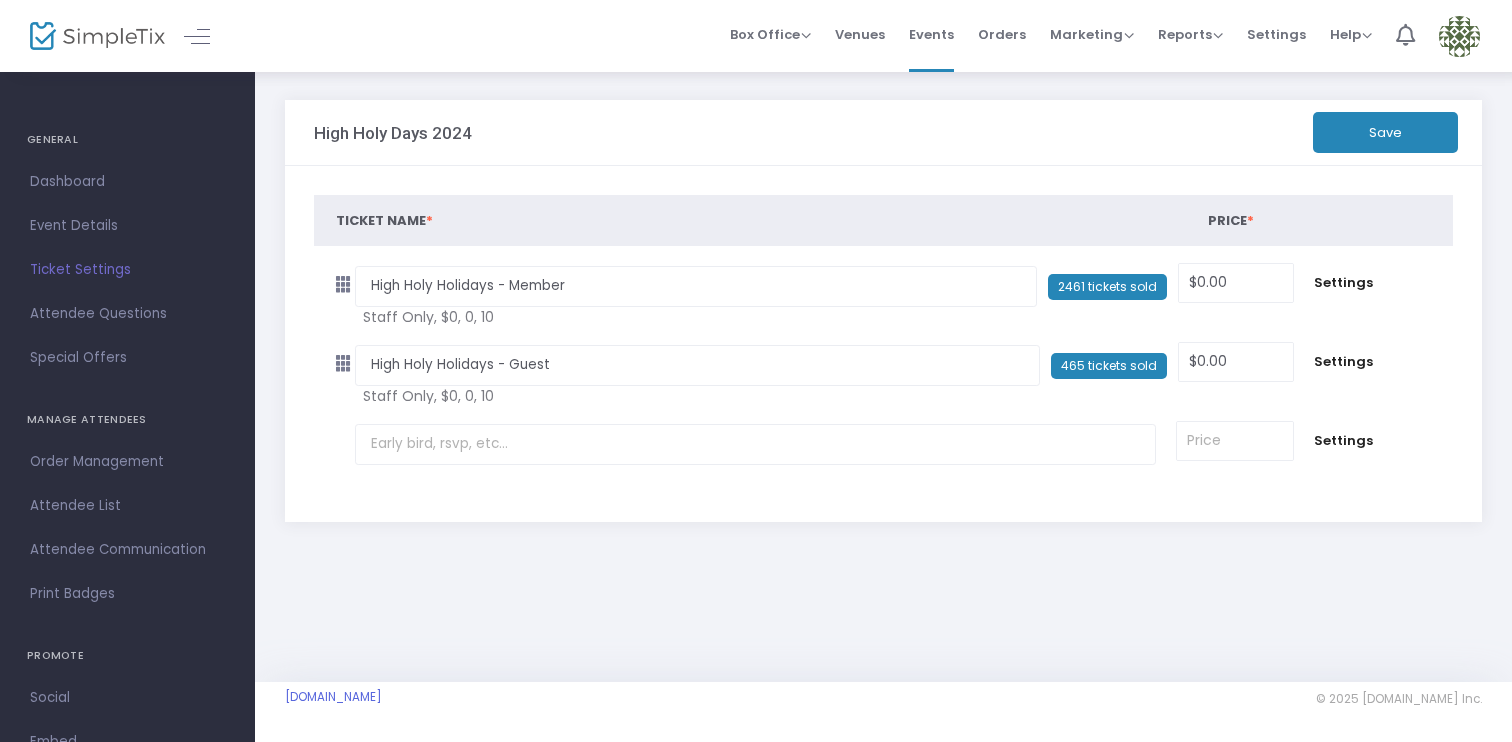 click on "null" at bounding box center (1406, 282) 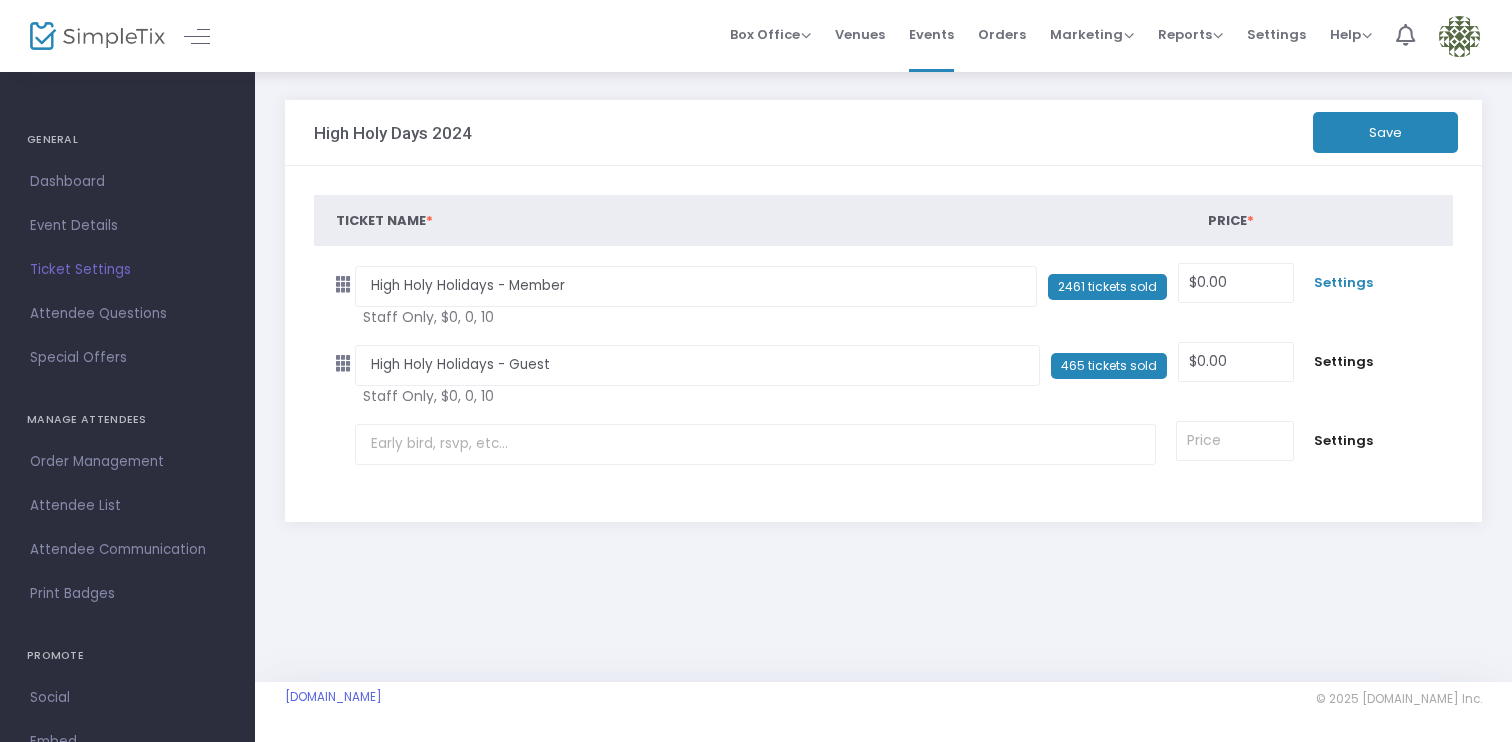 click on "Settings" at bounding box center (1343, 283) 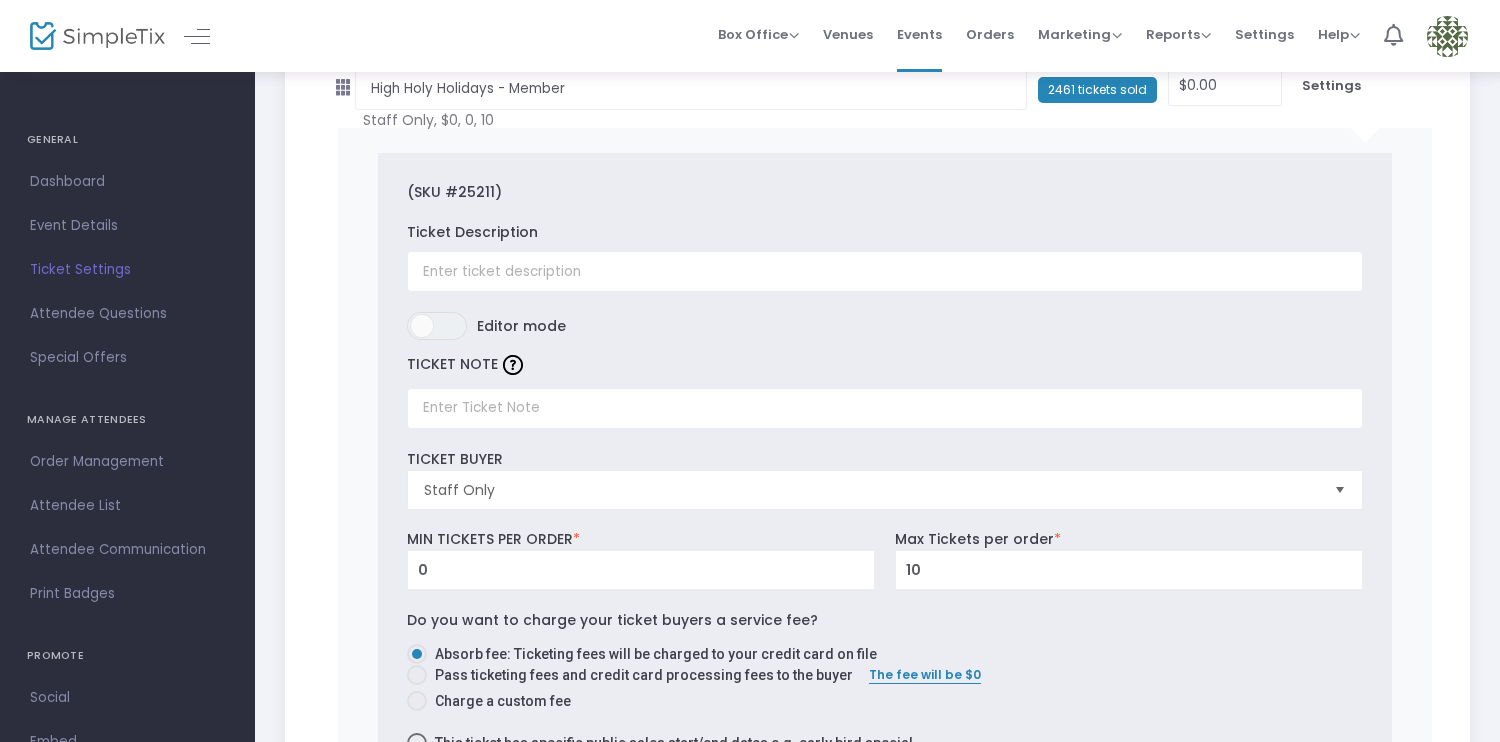 scroll, scrollTop: 0, scrollLeft: 0, axis: both 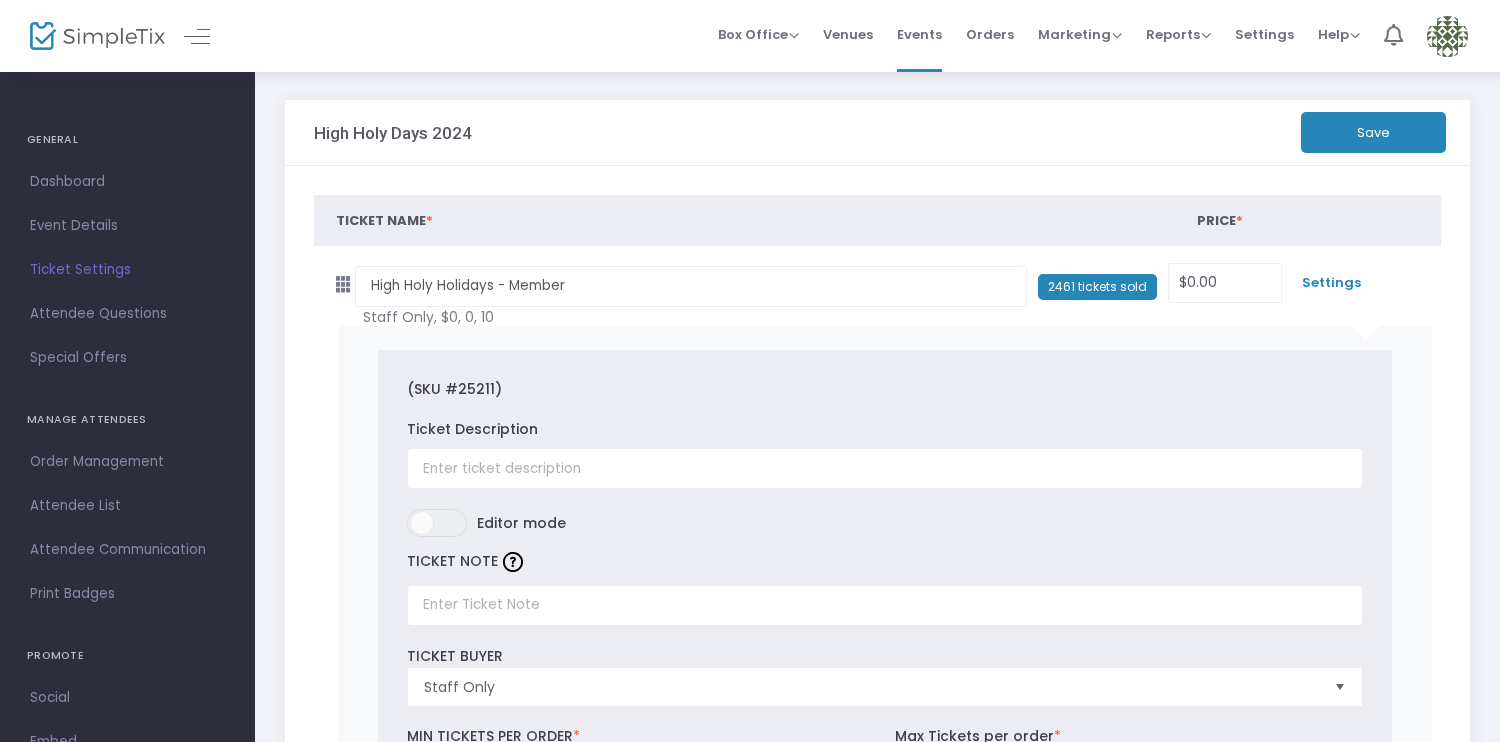 click on "Settings" at bounding box center [1331, 283] 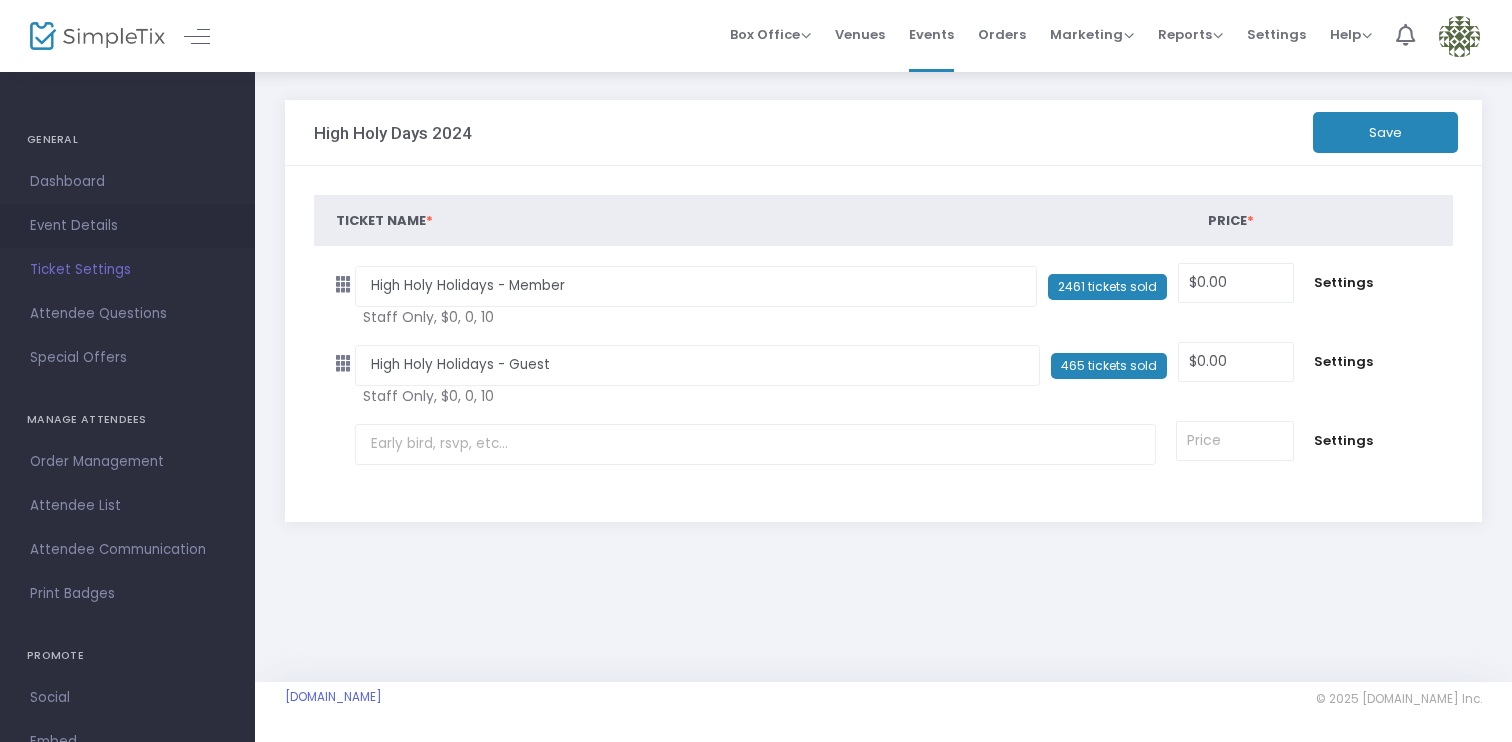 click on "Event Details" at bounding box center [127, 226] 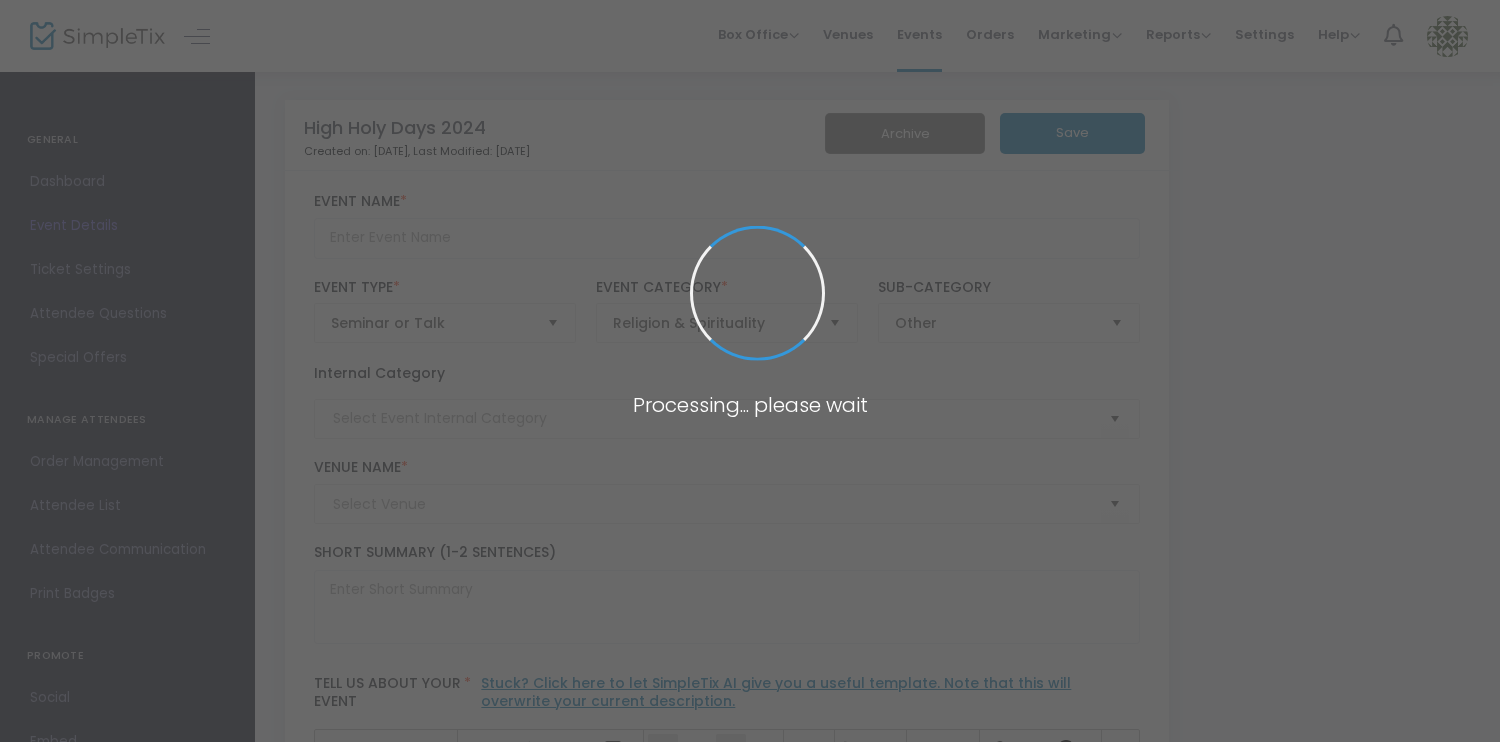 type on "High Holy Days 2024" 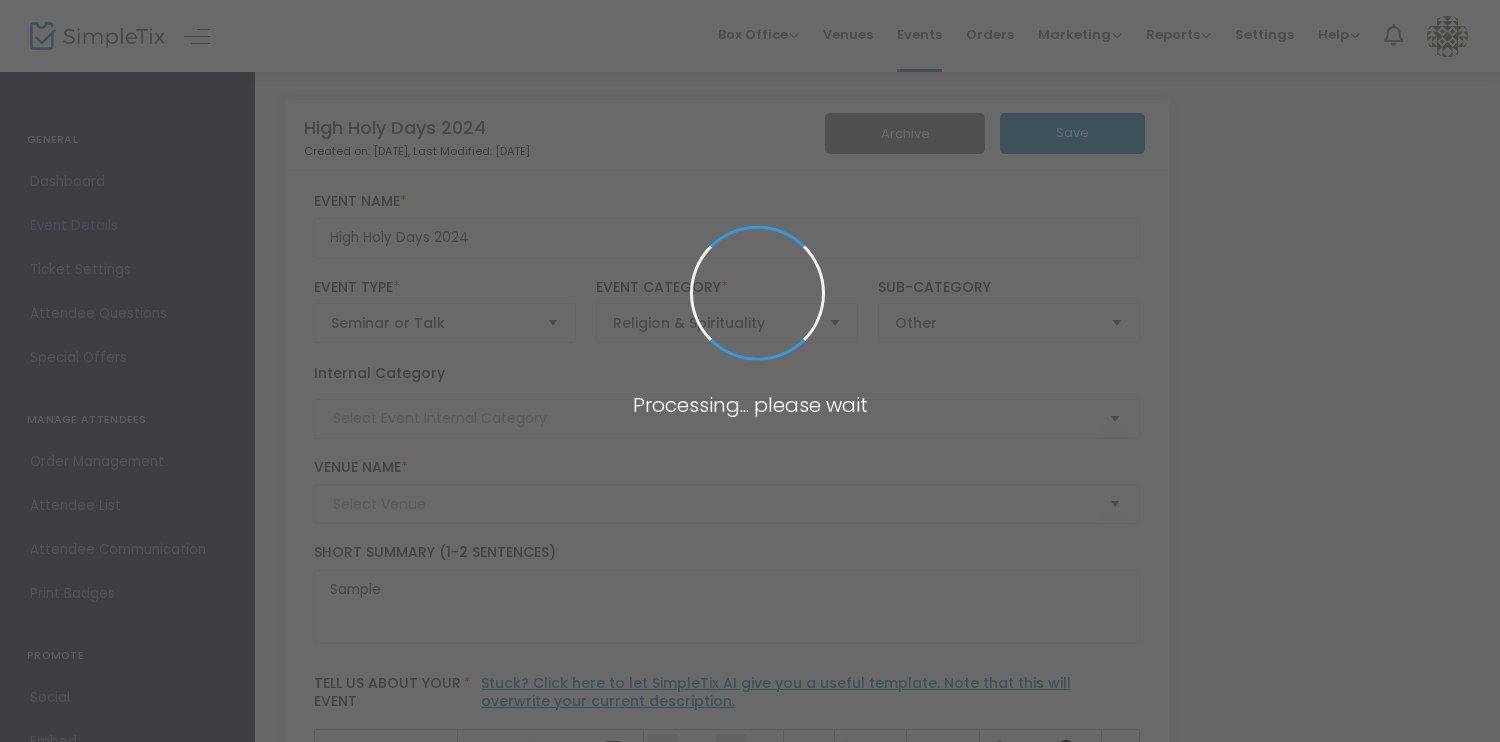 type on "Congregation Emanu El" 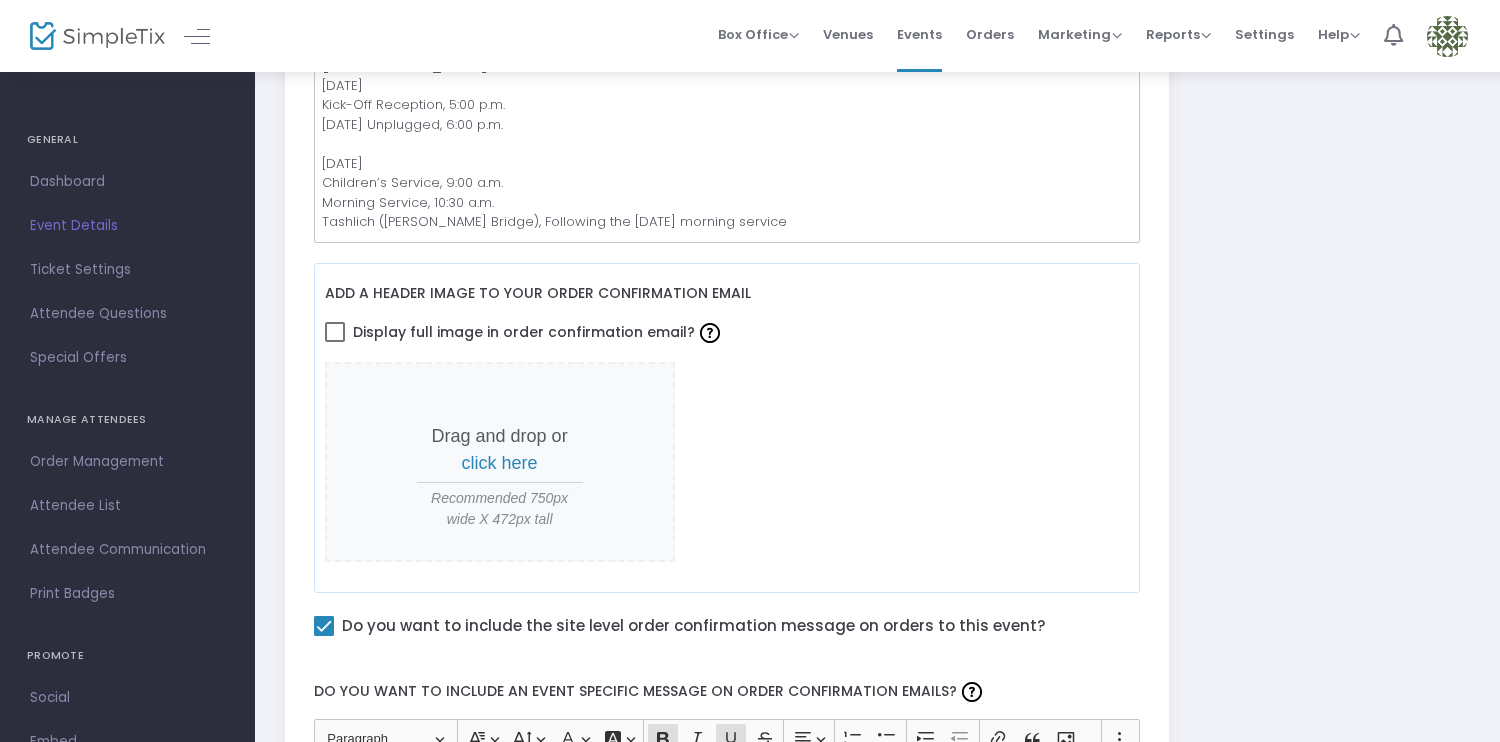 scroll, scrollTop: 648, scrollLeft: 0, axis: vertical 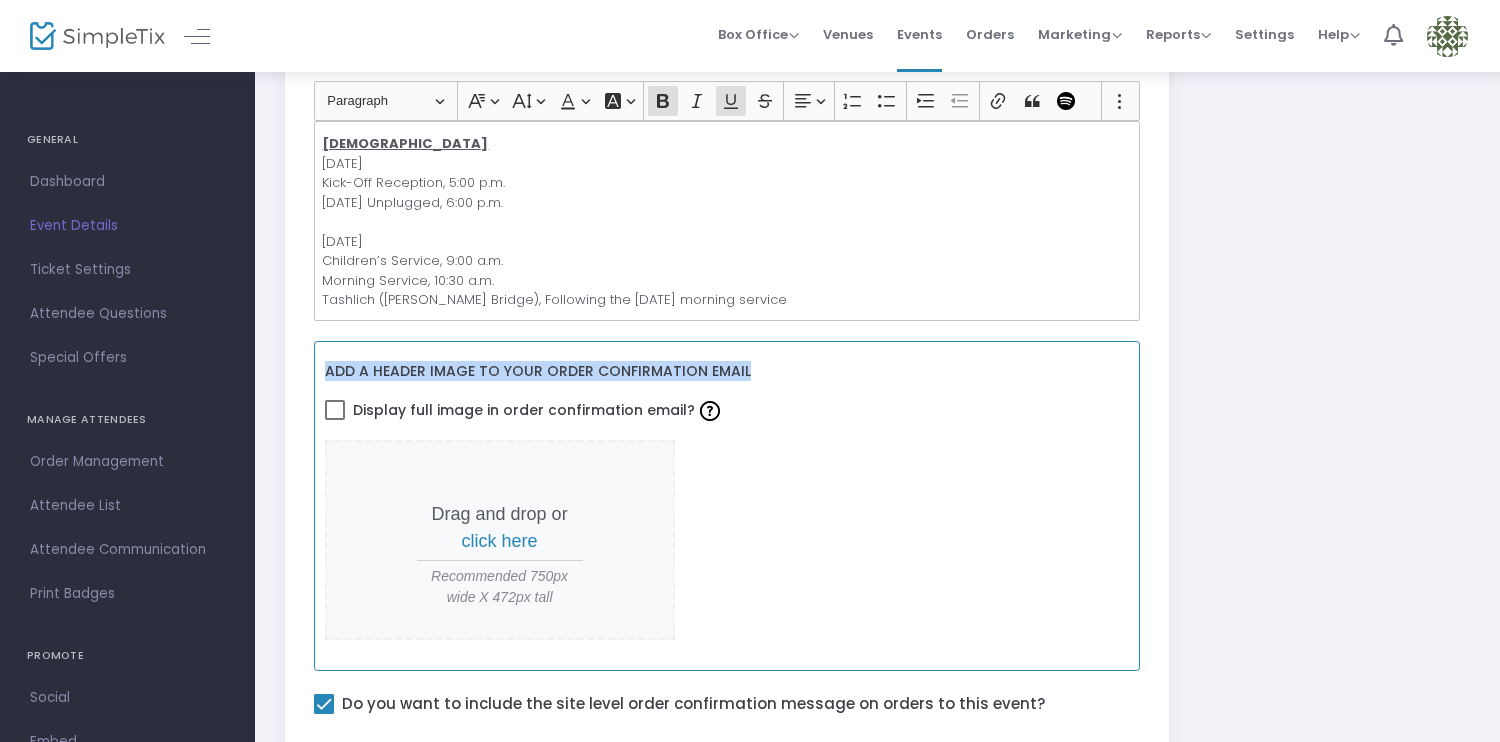 drag, startPoint x: 769, startPoint y: 375, endPoint x: 318, endPoint y: 377, distance: 451.00443 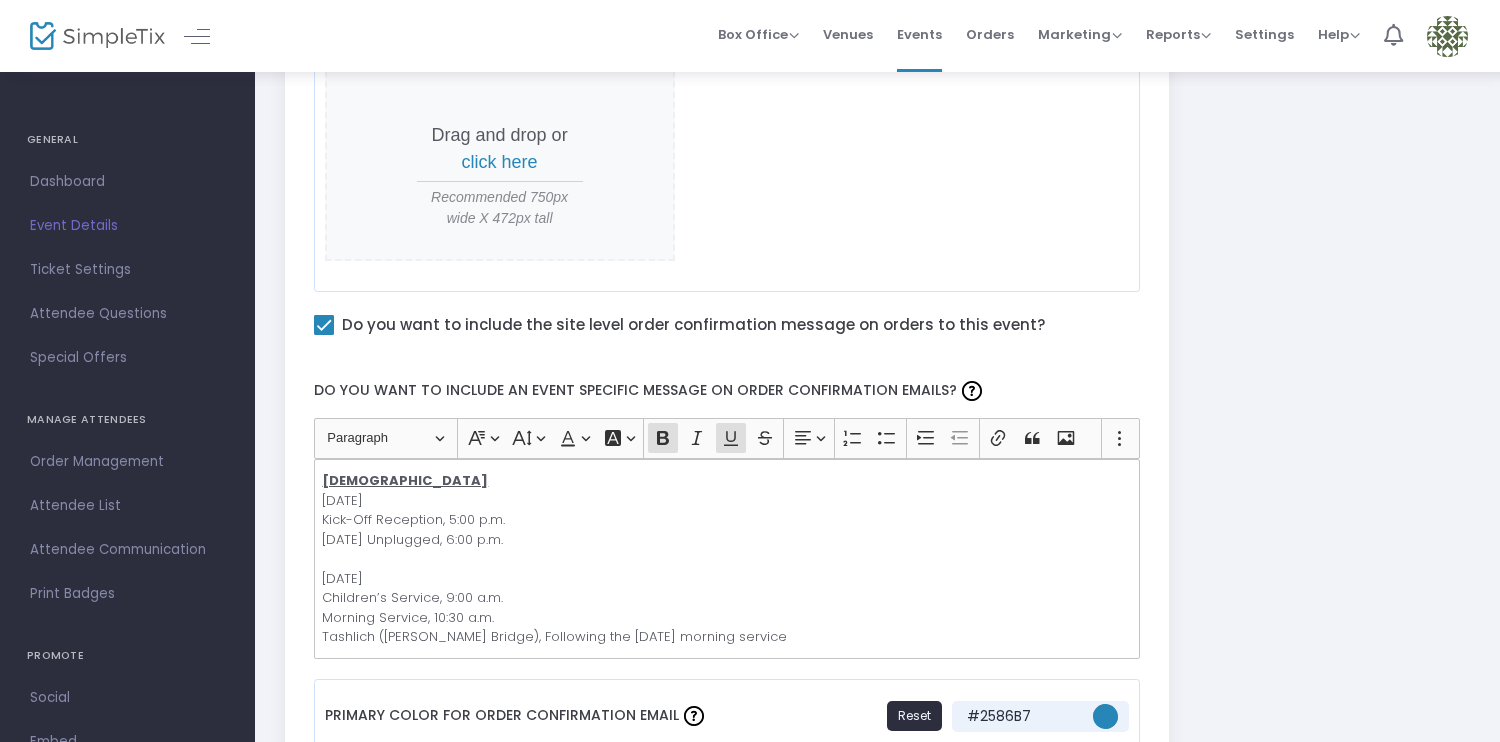 scroll, scrollTop: 1083, scrollLeft: 0, axis: vertical 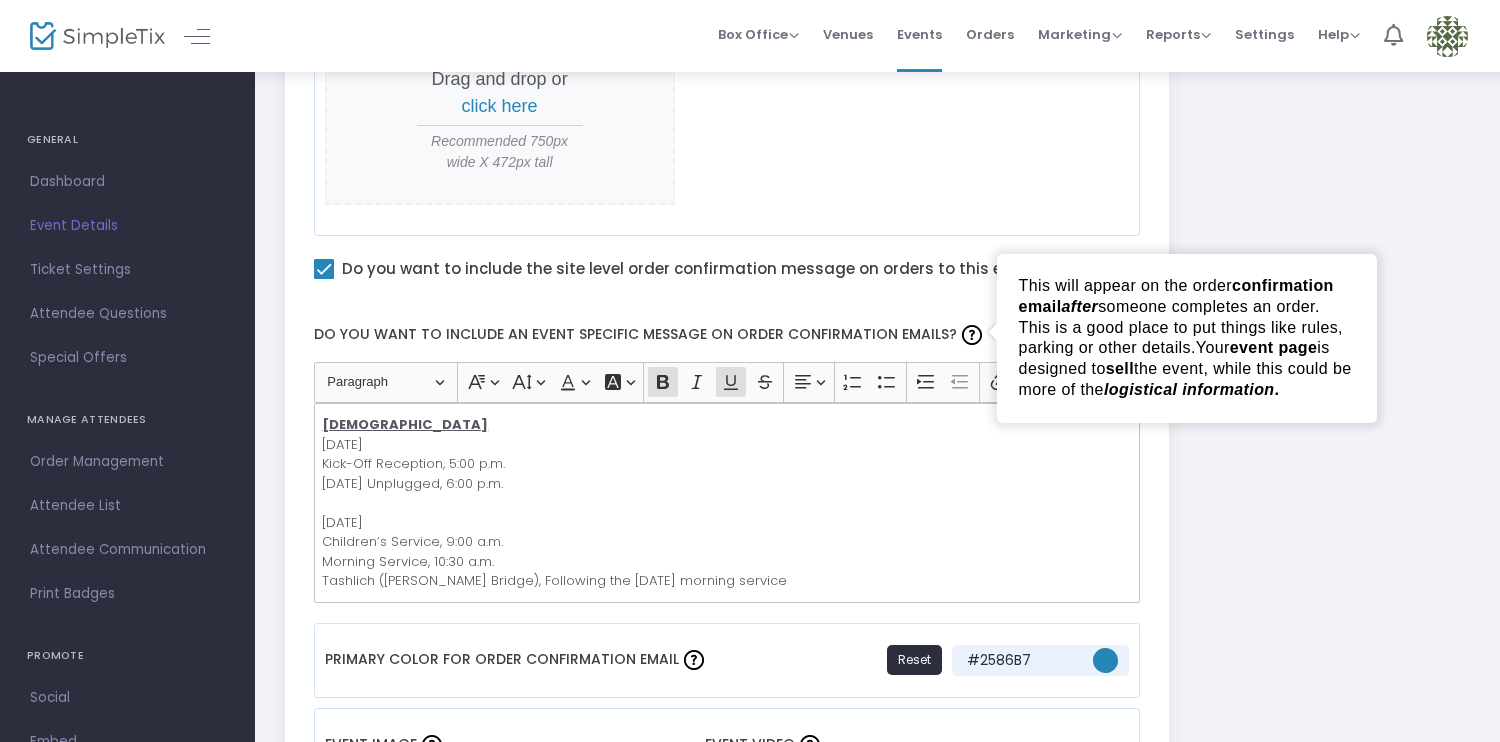 drag, startPoint x: 316, startPoint y: 333, endPoint x: 950, endPoint y: 328, distance: 634.0197 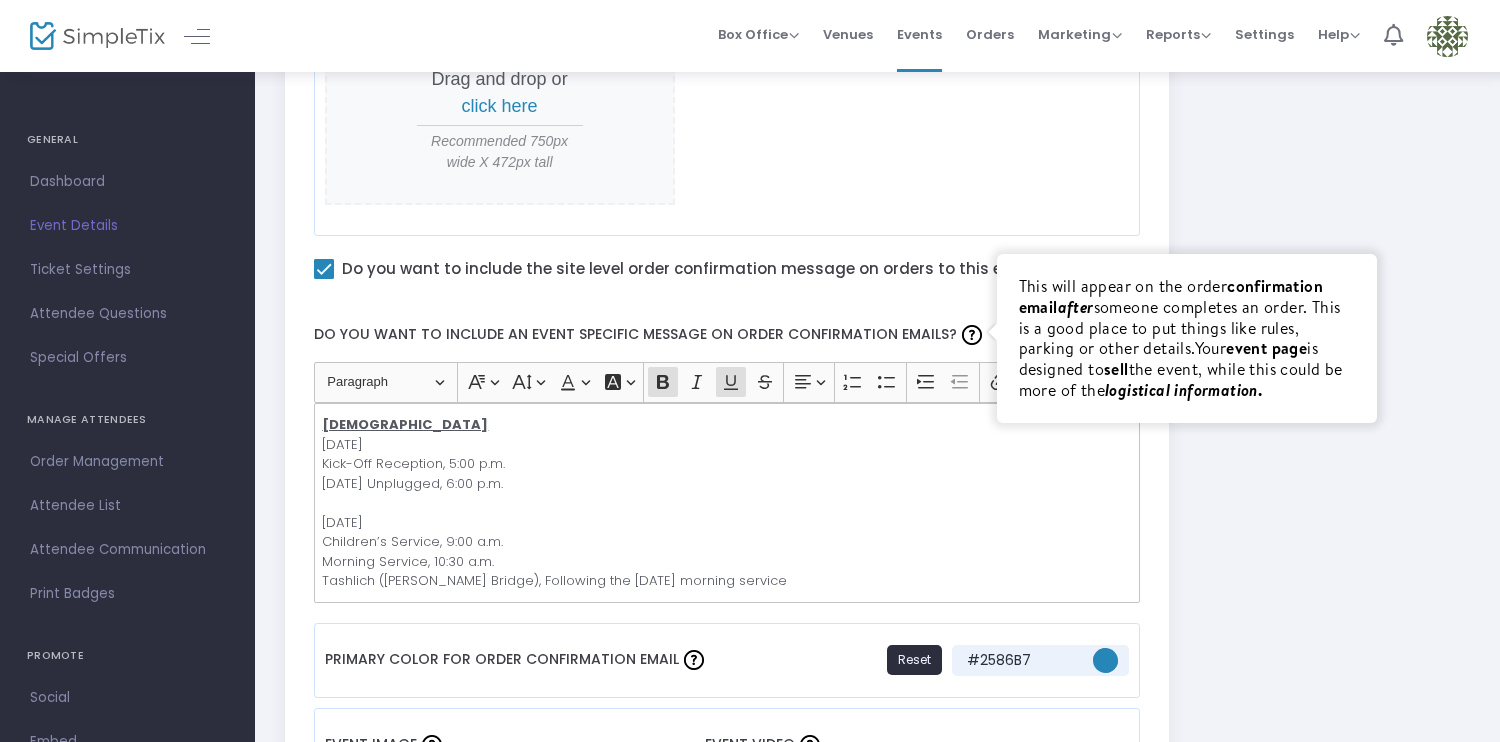 click on "Do you want to include an event specific message on order confirmation emails?  This will appear on the order  confirmation email  after  someone completes an order. This is a good place to put things like rules, parking or other details.Your  event page  is designed to  sell  the event, while this could be more of the  logistical information ." 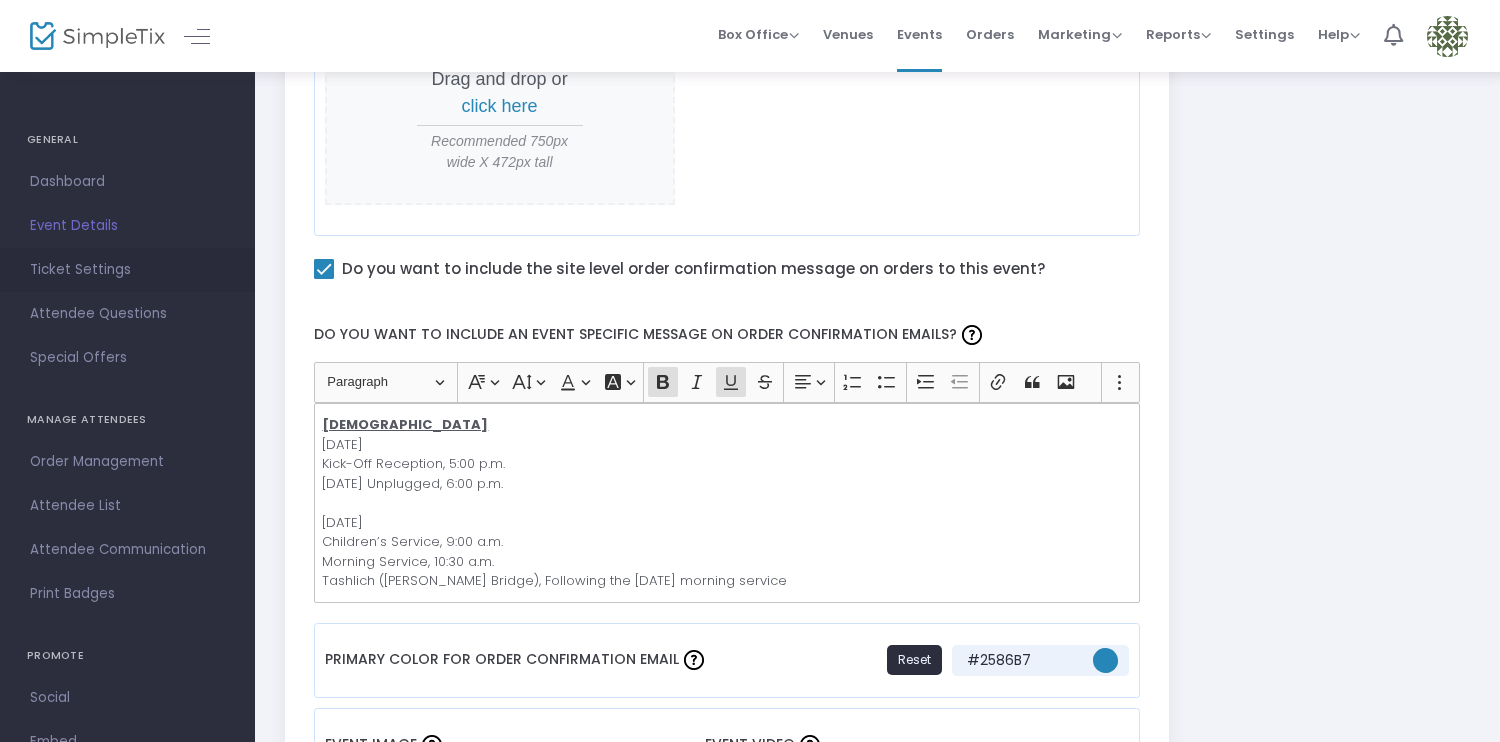 click on "Ticket Settings" at bounding box center (127, 270) 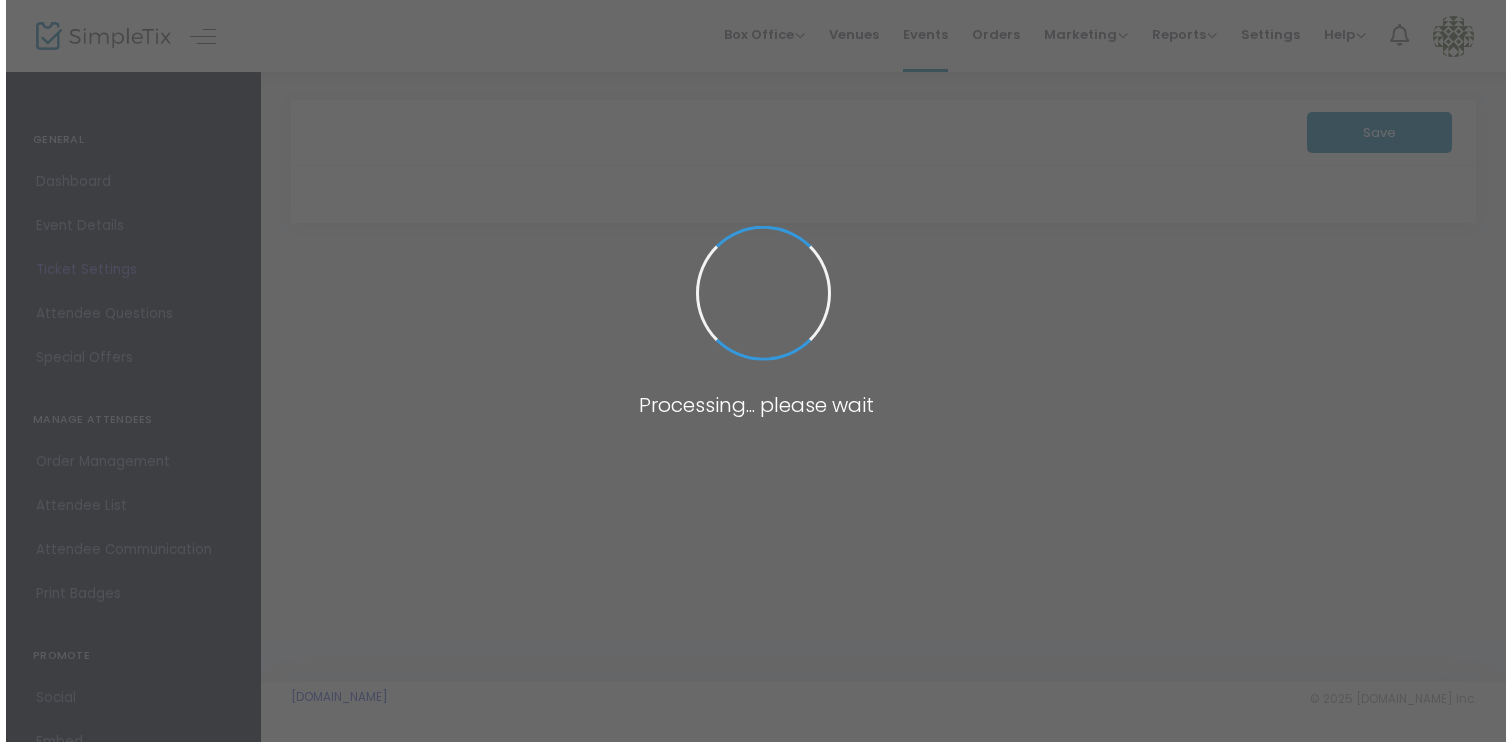 scroll, scrollTop: 0, scrollLeft: 0, axis: both 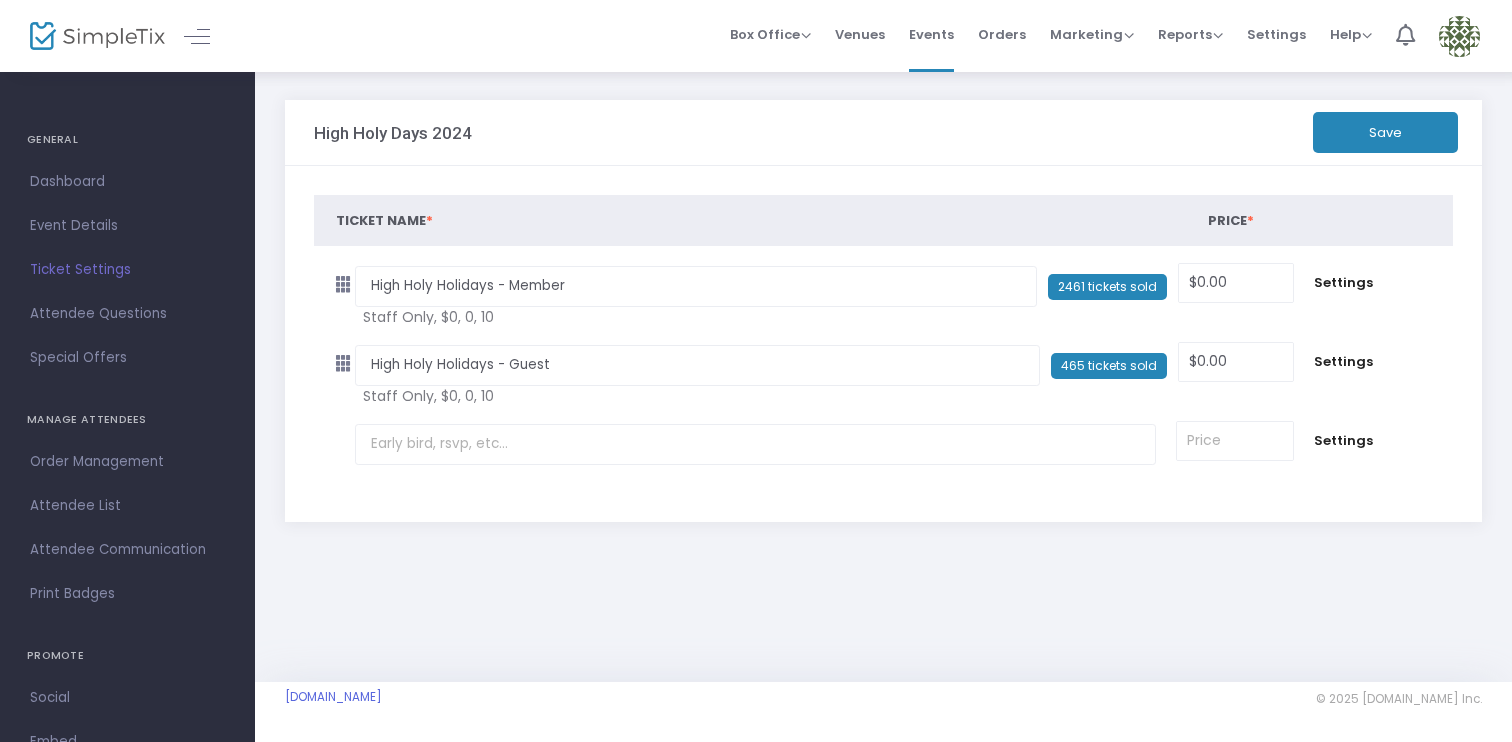 click at bounding box center [1459, 36] 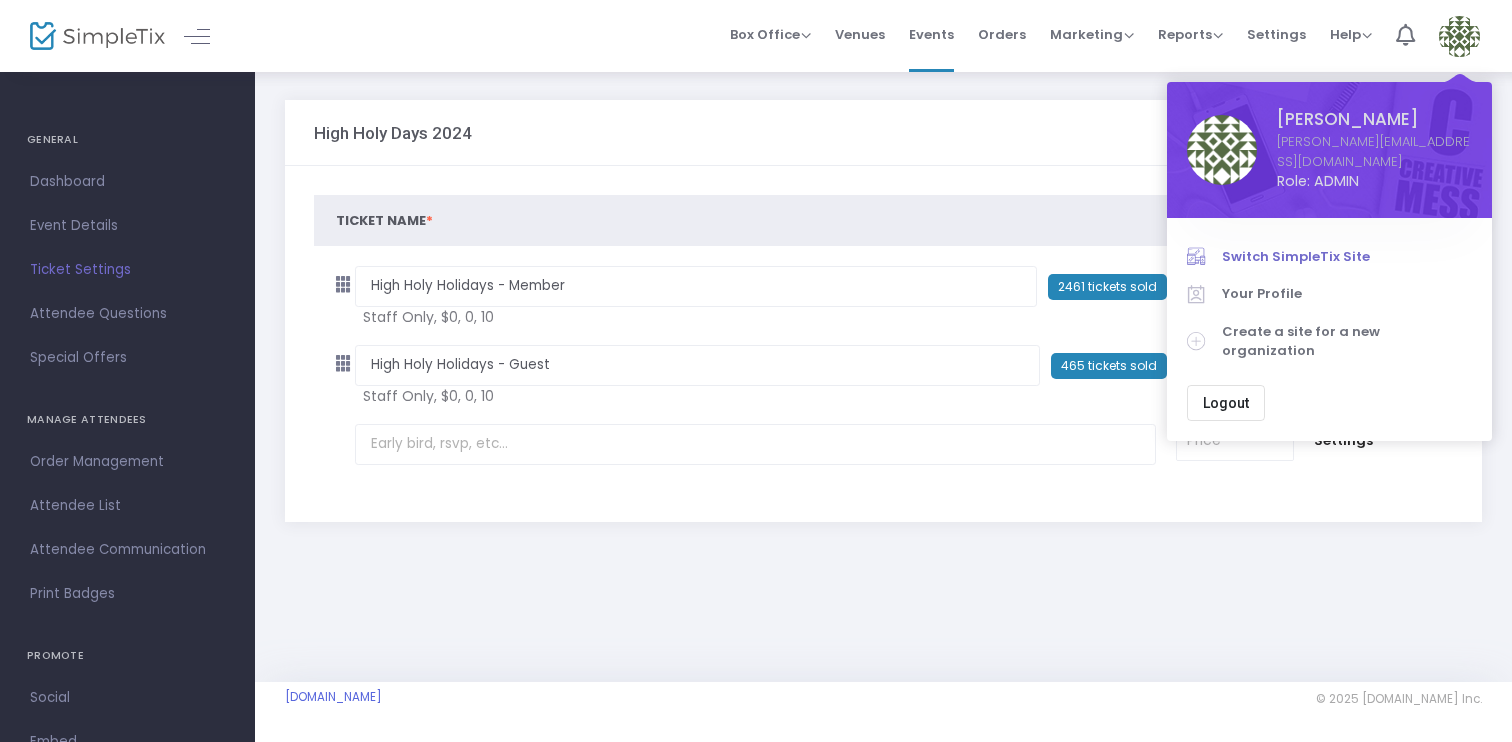click on "Switch SimpleTix Site" at bounding box center (1347, 257) 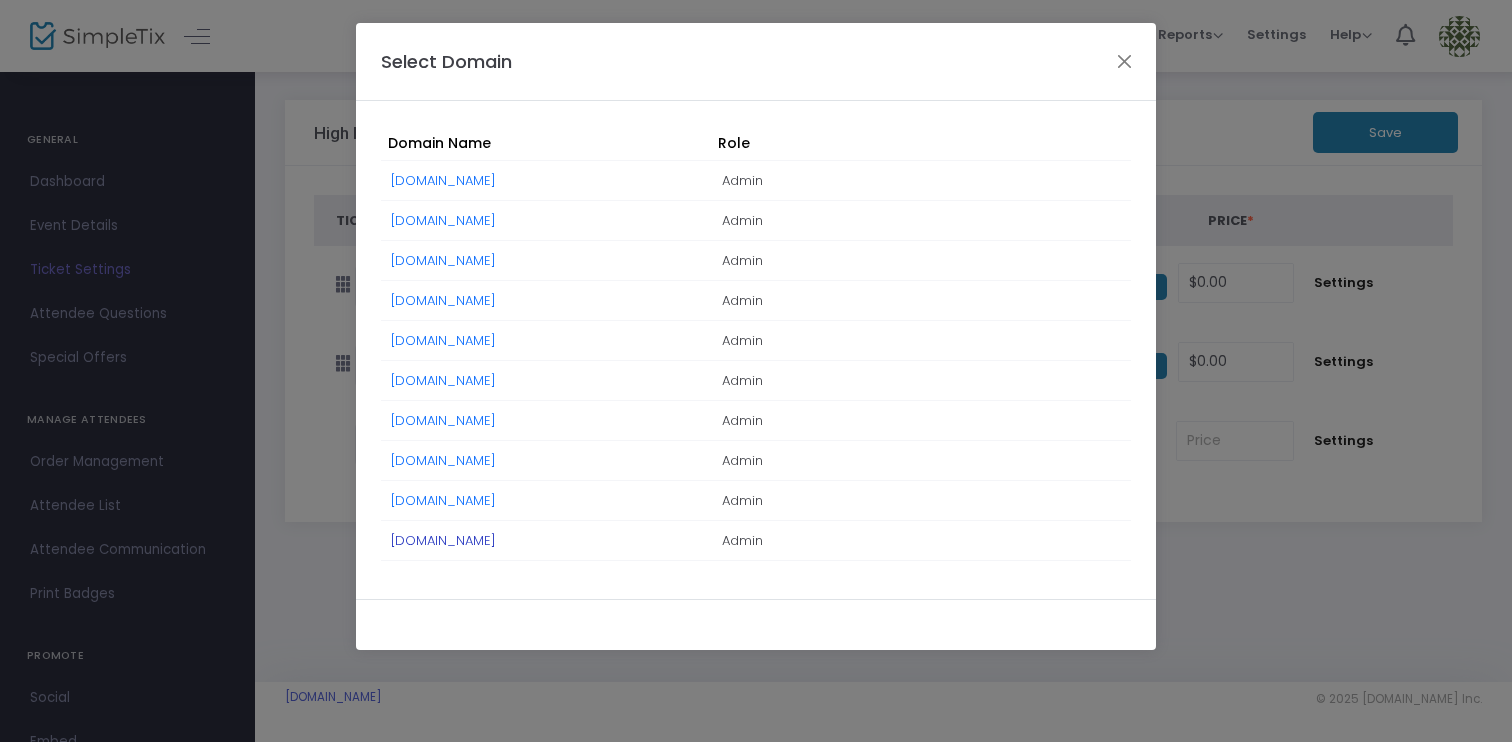 click on "[DOMAIN_NAME]" 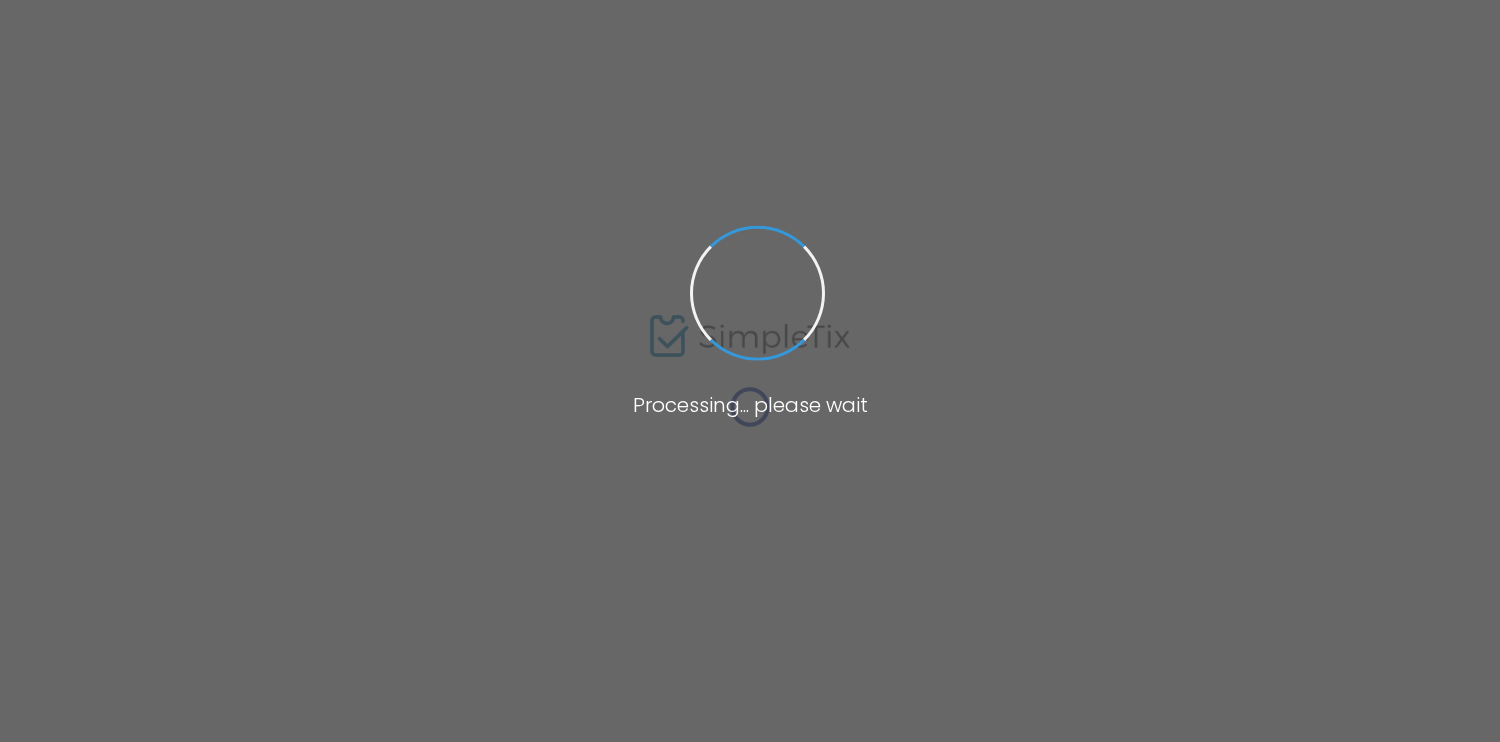 scroll, scrollTop: 0, scrollLeft: 0, axis: both 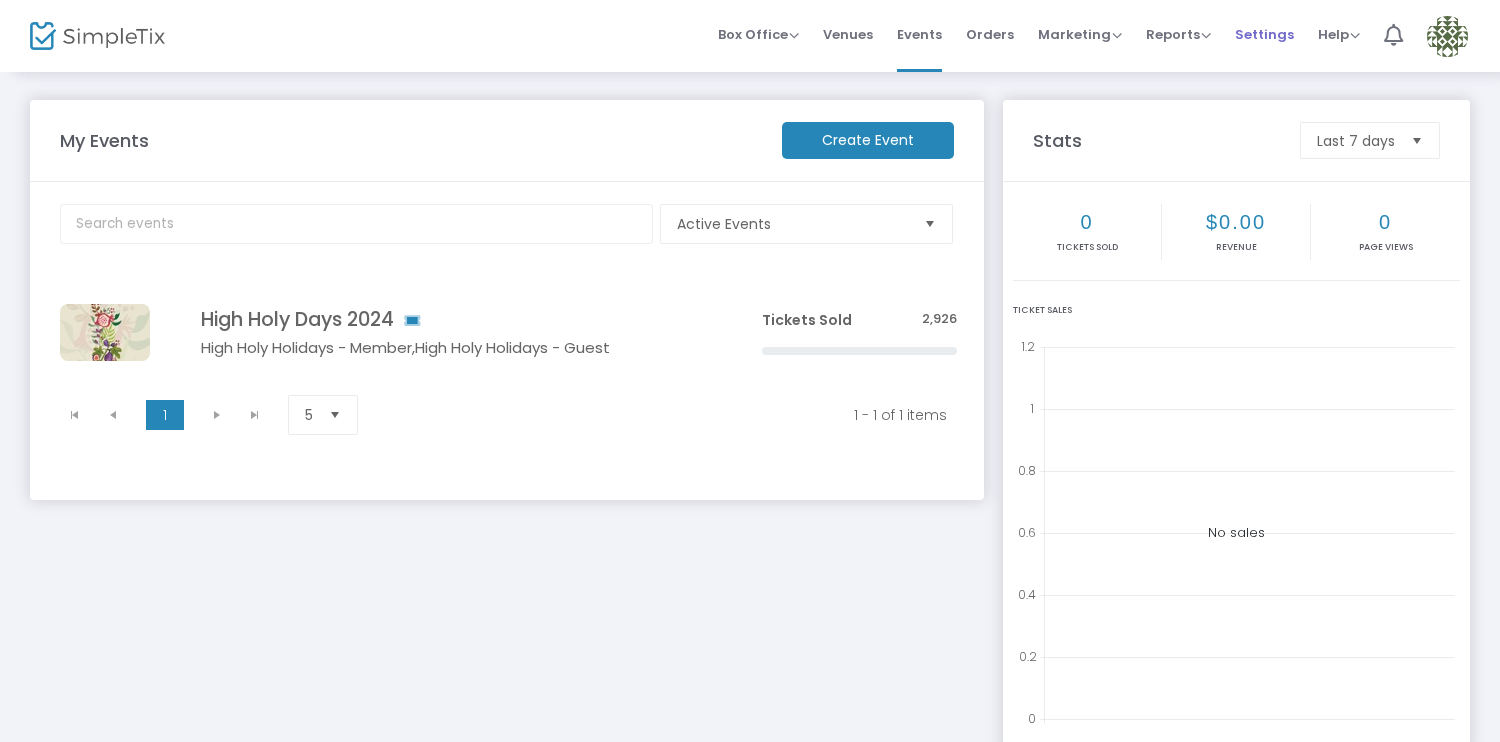 click on "Settings" at bounding box center [1264, 34] 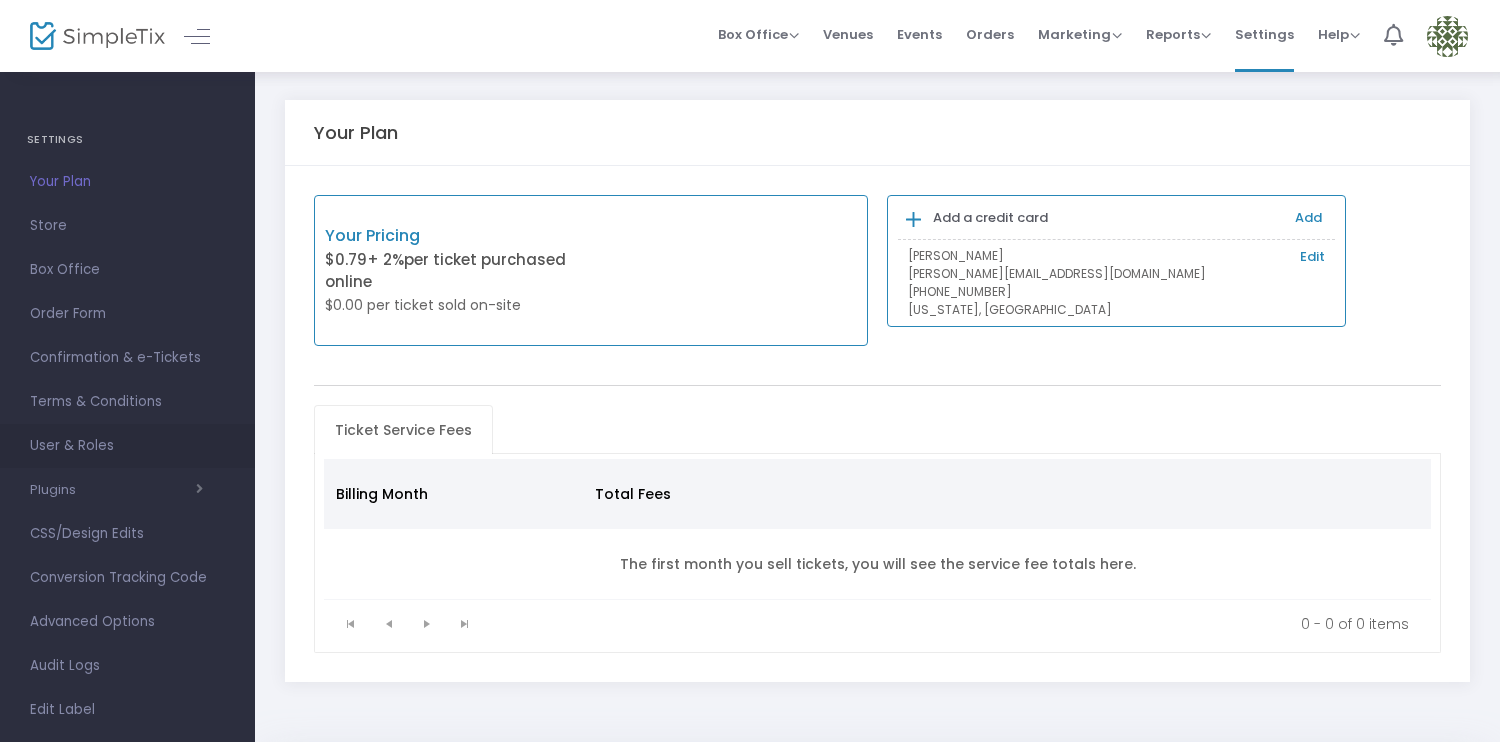 click on "User & Roles" at bounding box center [127, 446] 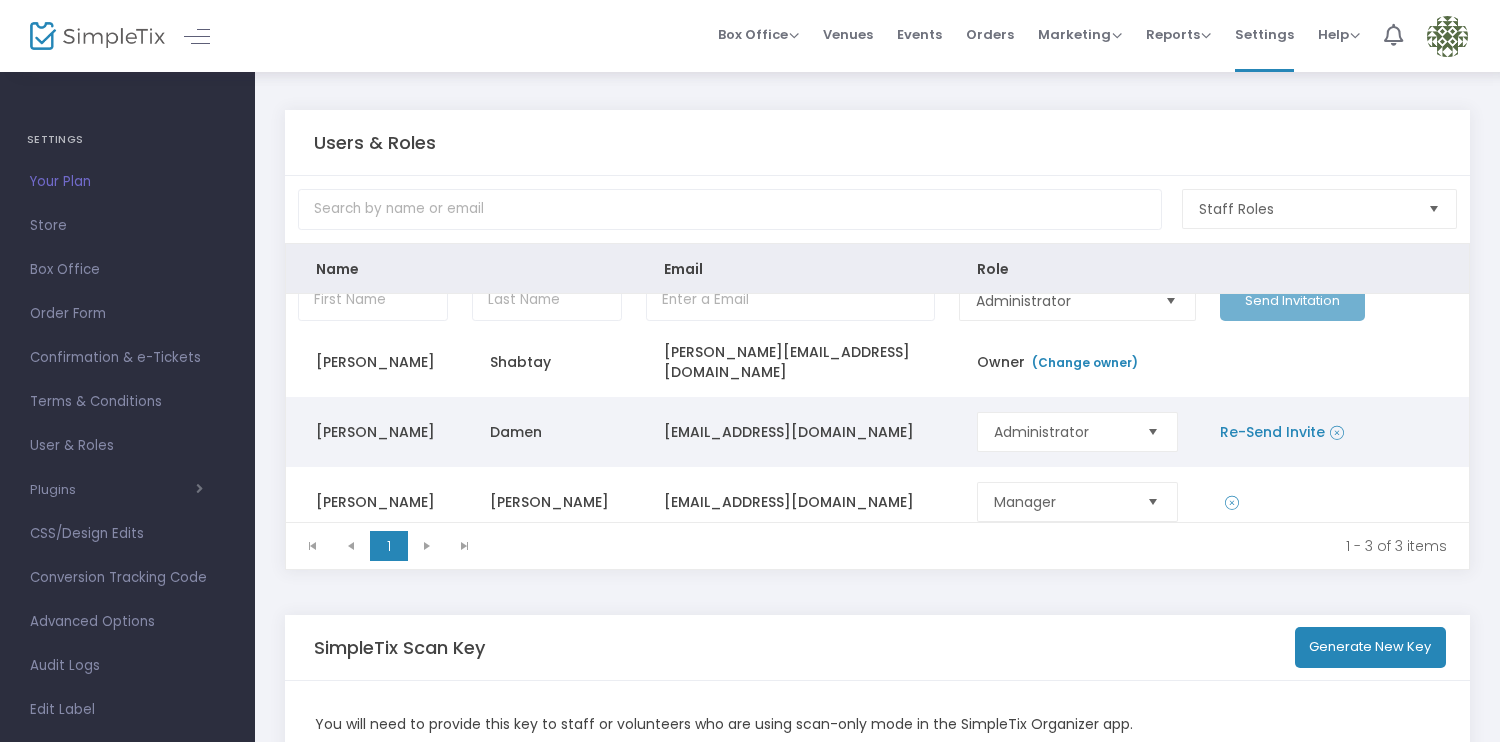 scroll, scrollTop: 25, scrollLeft: 0, axis: vertical 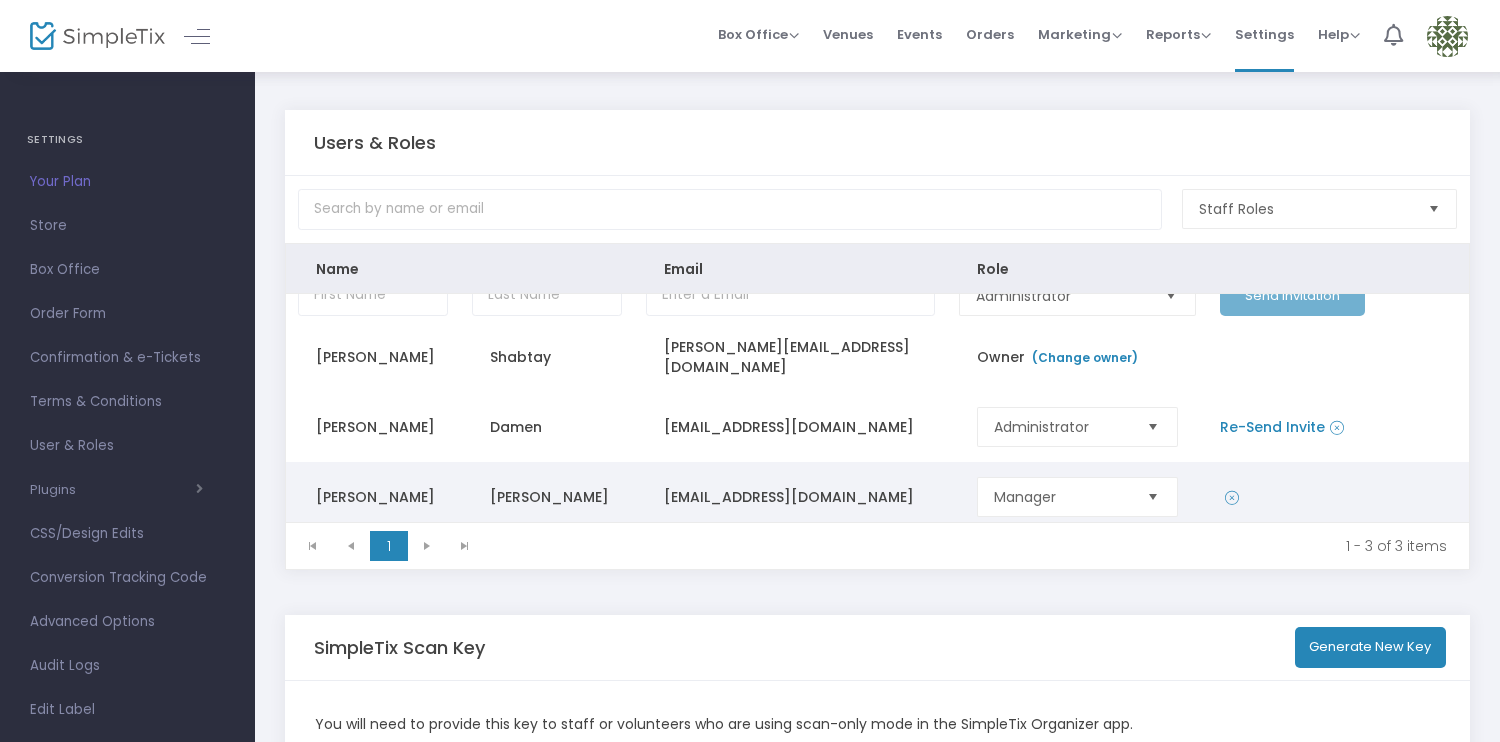 click 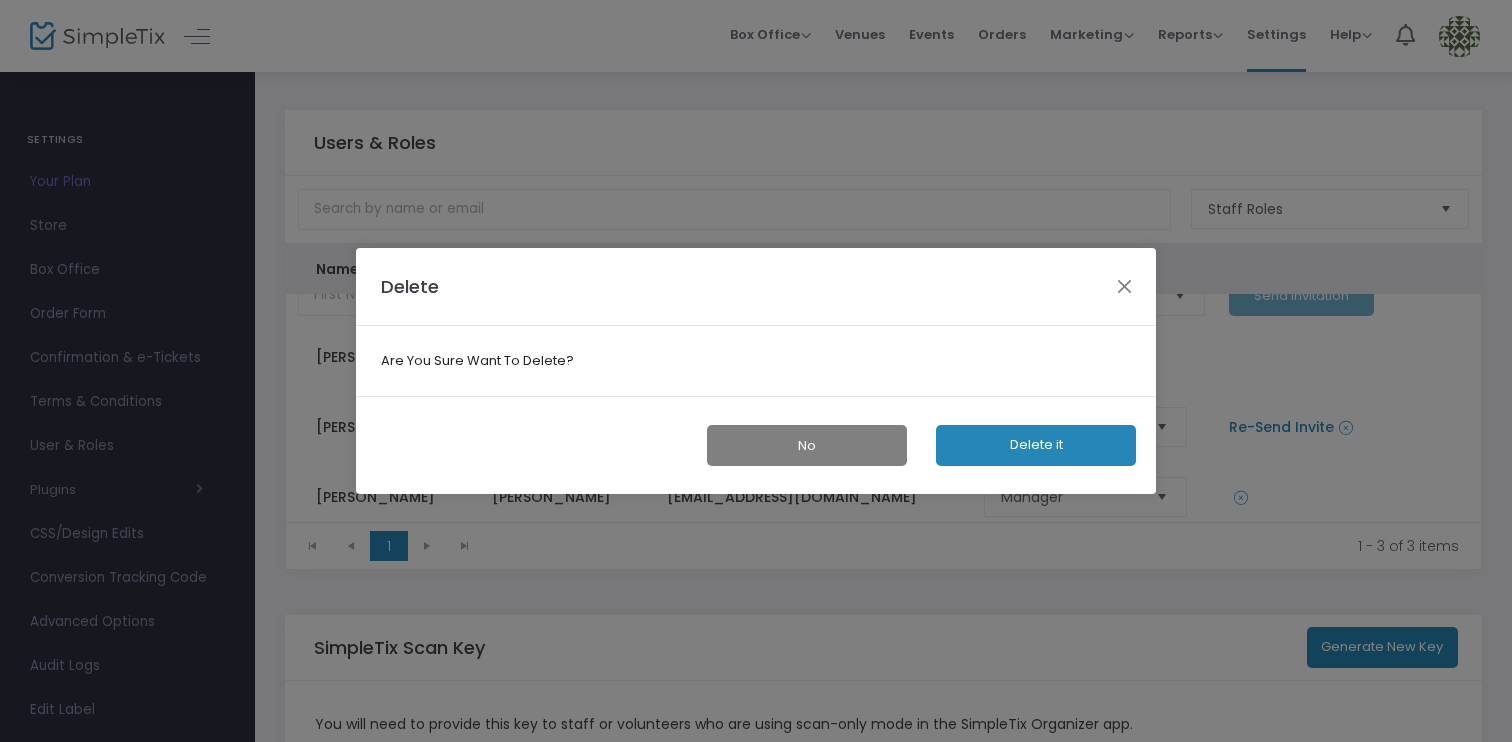 click on "Delete it" 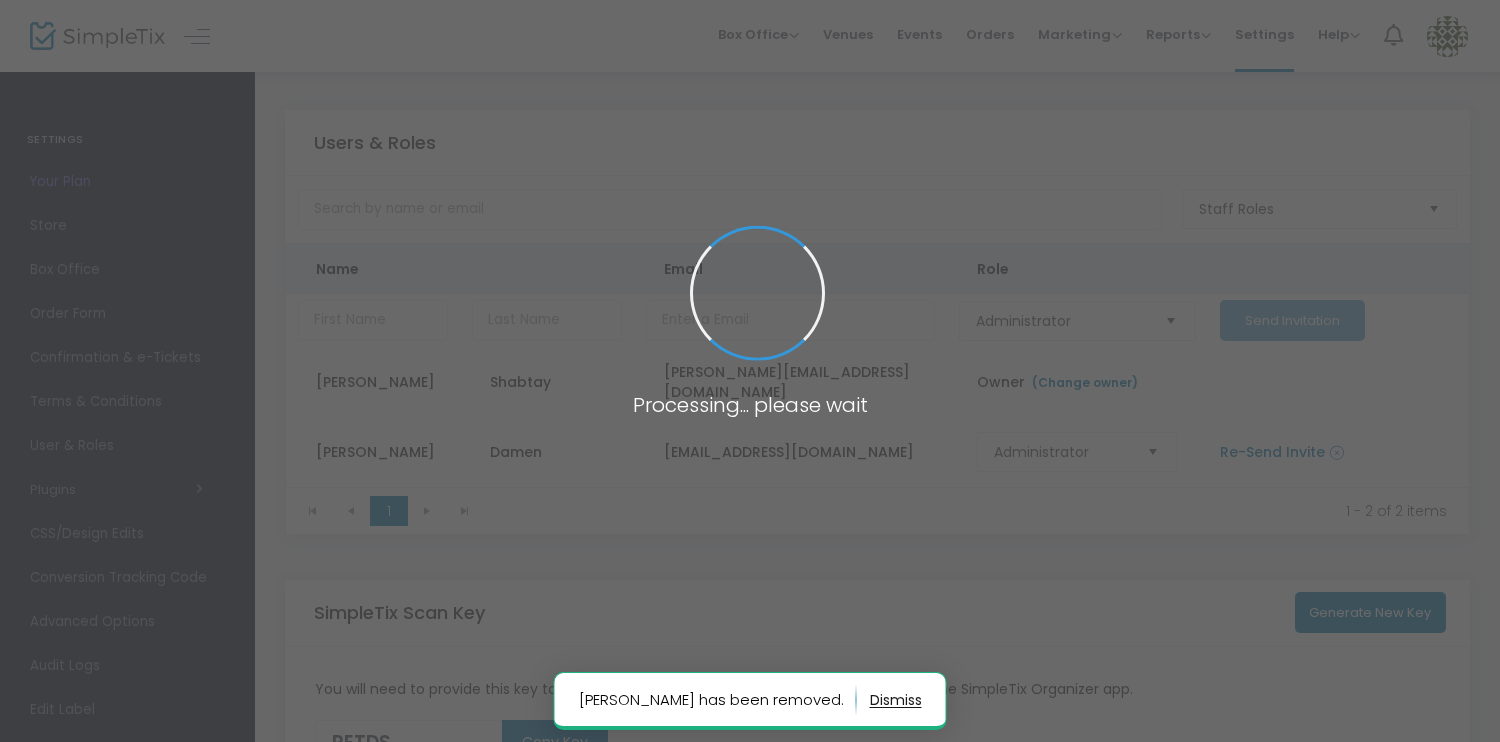 scroll, scrollTop: 0, scrollLeft: 0, axis: both 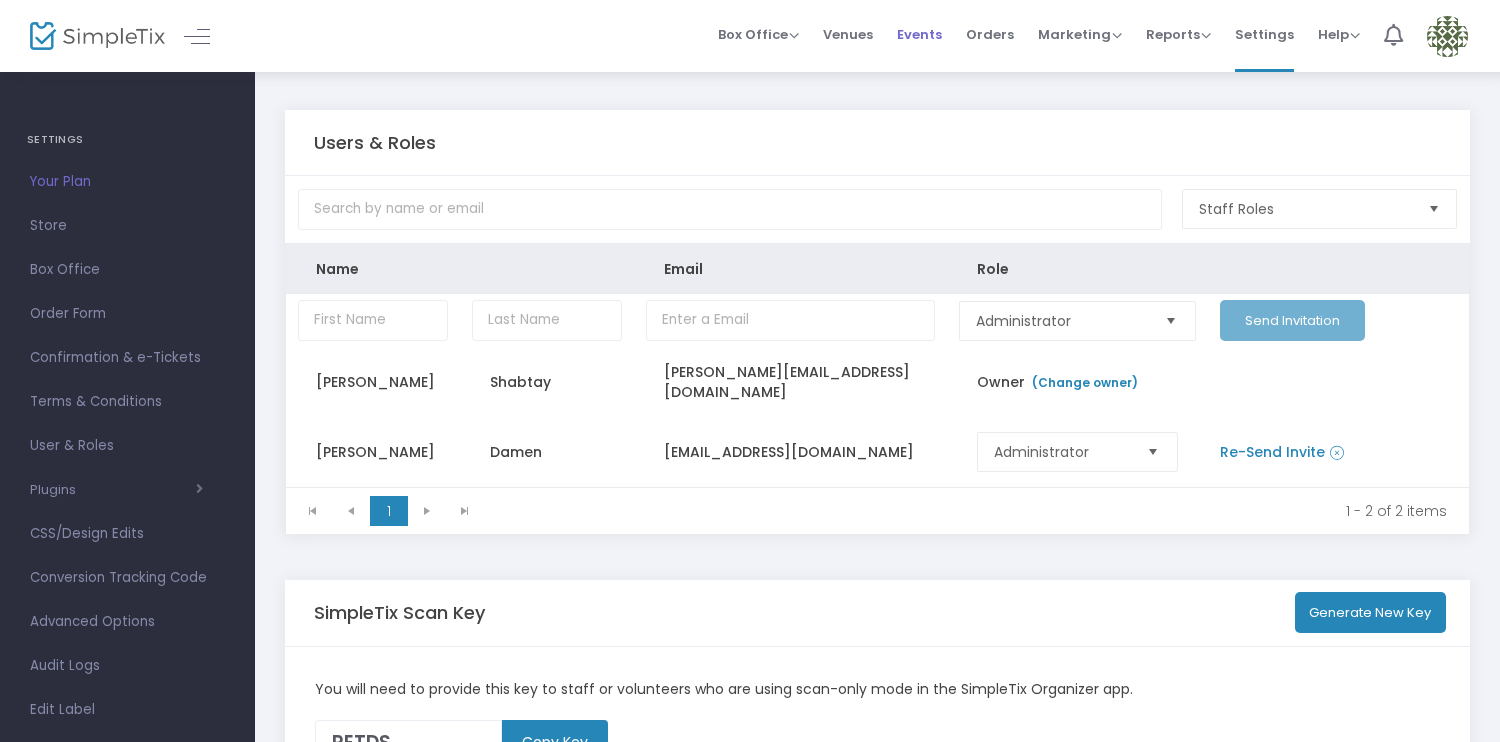 click on "Events" at bounding box center (919, 34) 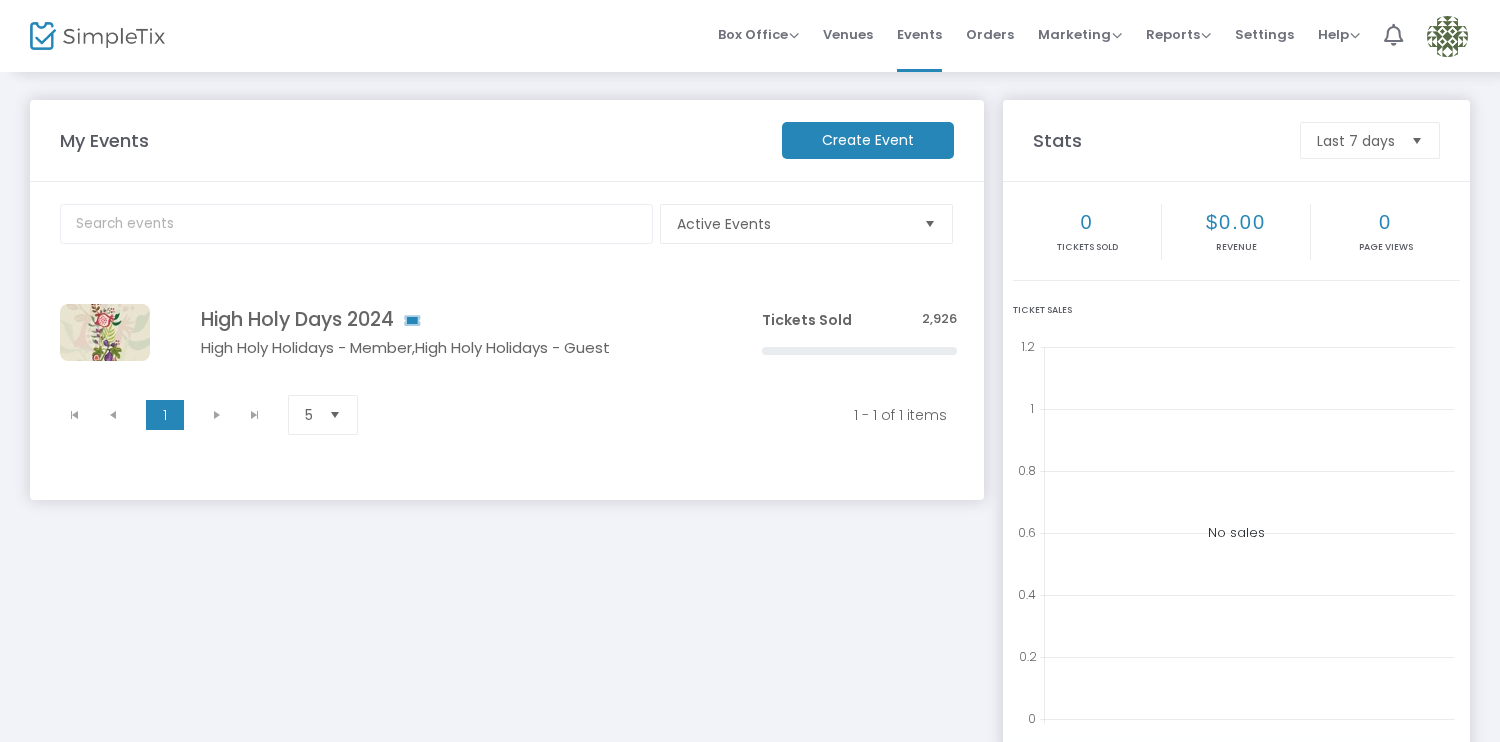 click at bounding box center [1447, 36] 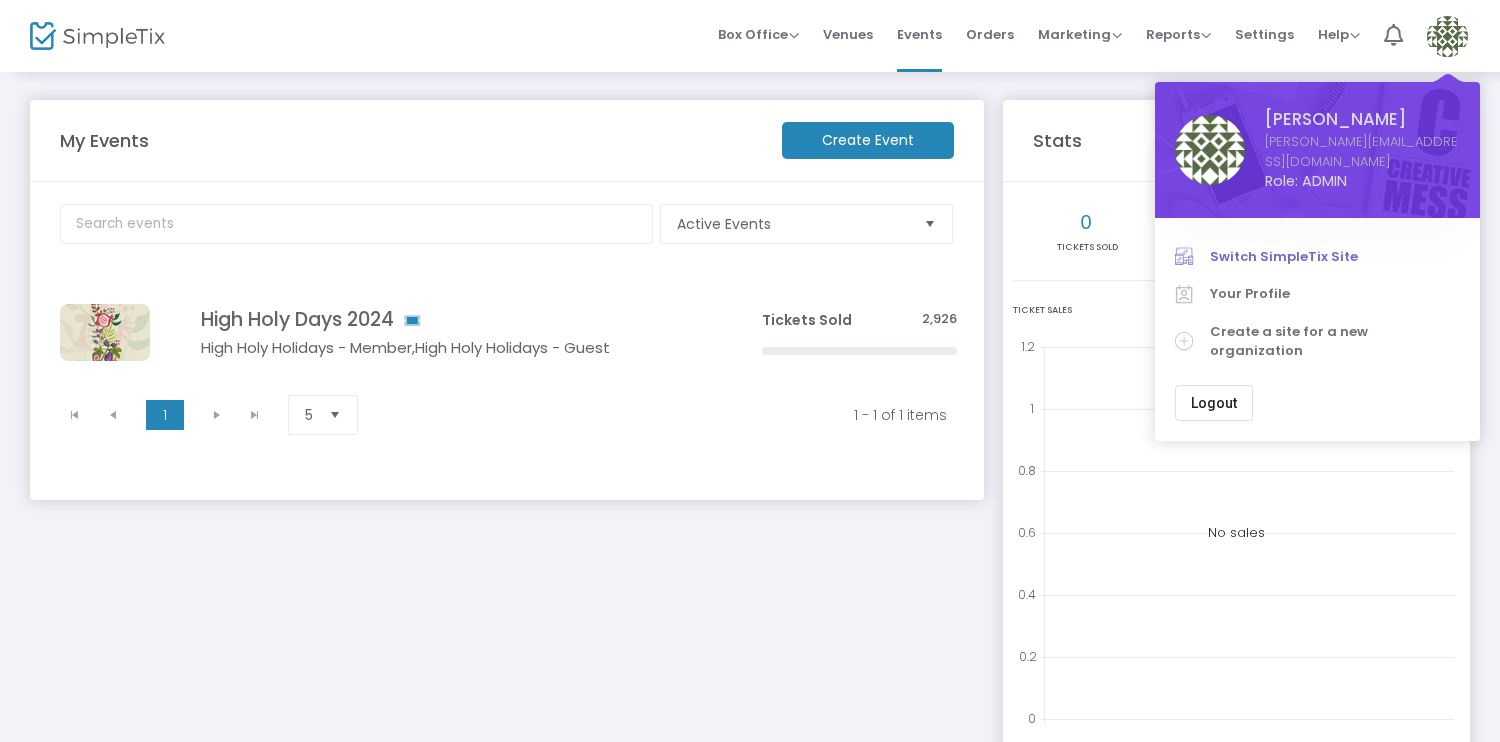 click on "Switch SimpleTix Site" at bounding box center (1335, 257) 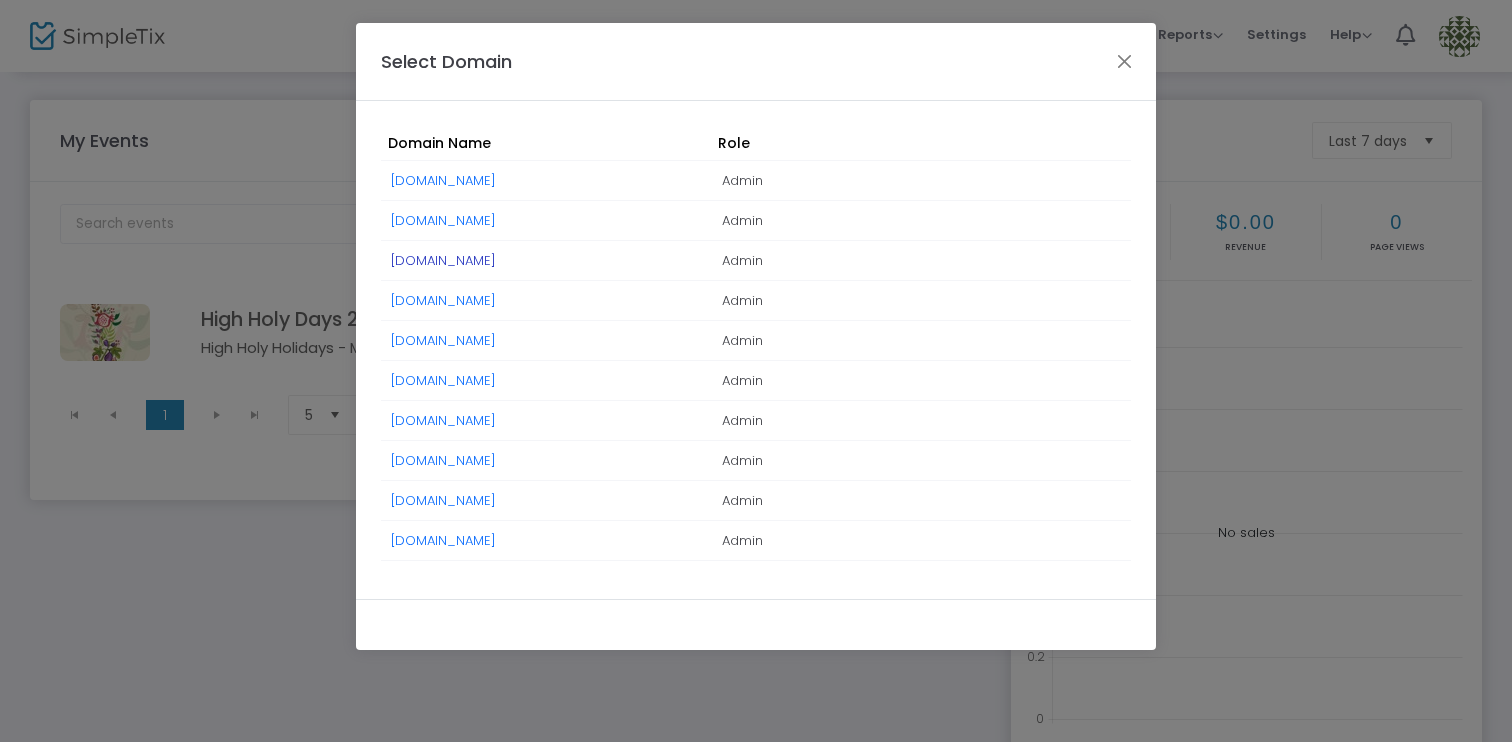 click on "[DOMAIN_NAME]" 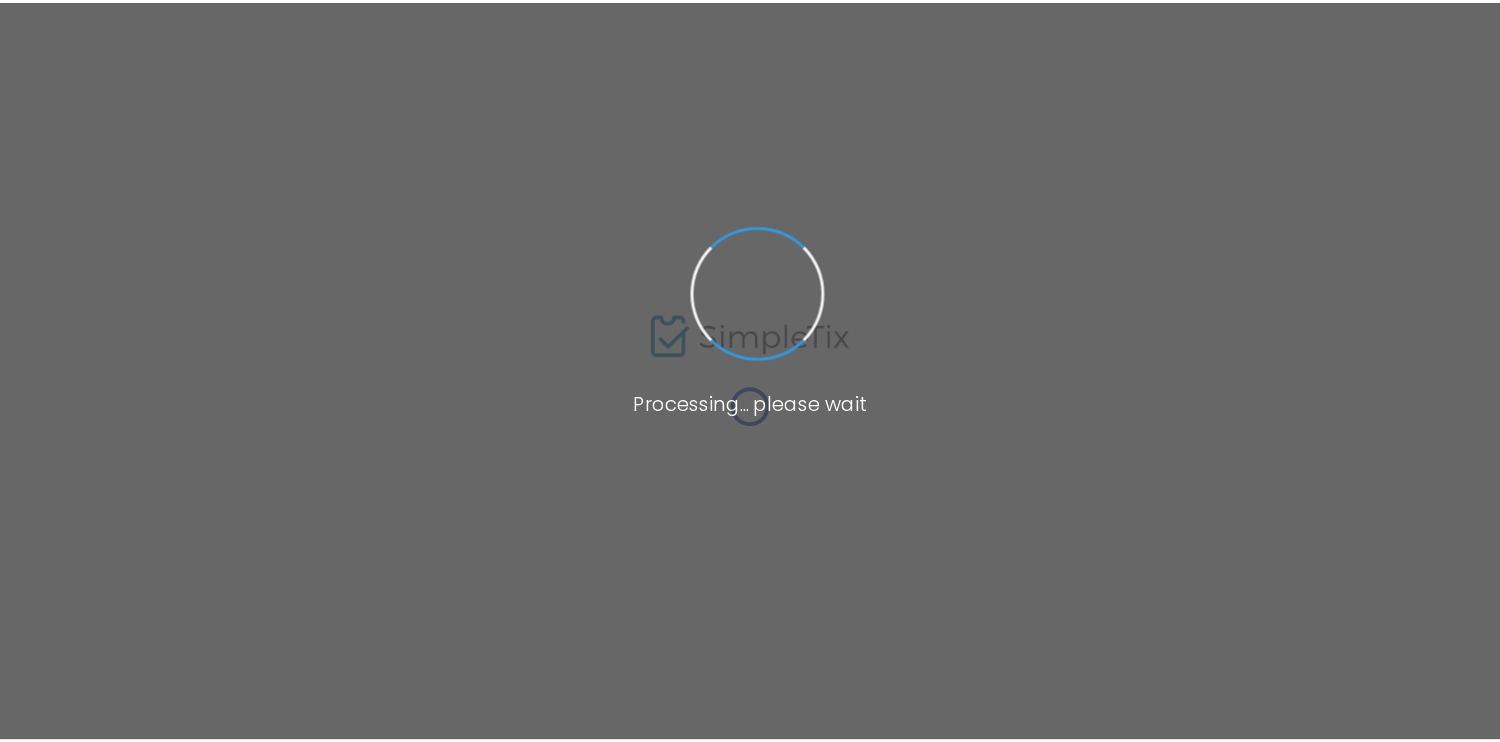 scroll, scrollTop: 0, scrollLeft: 0, axis: both 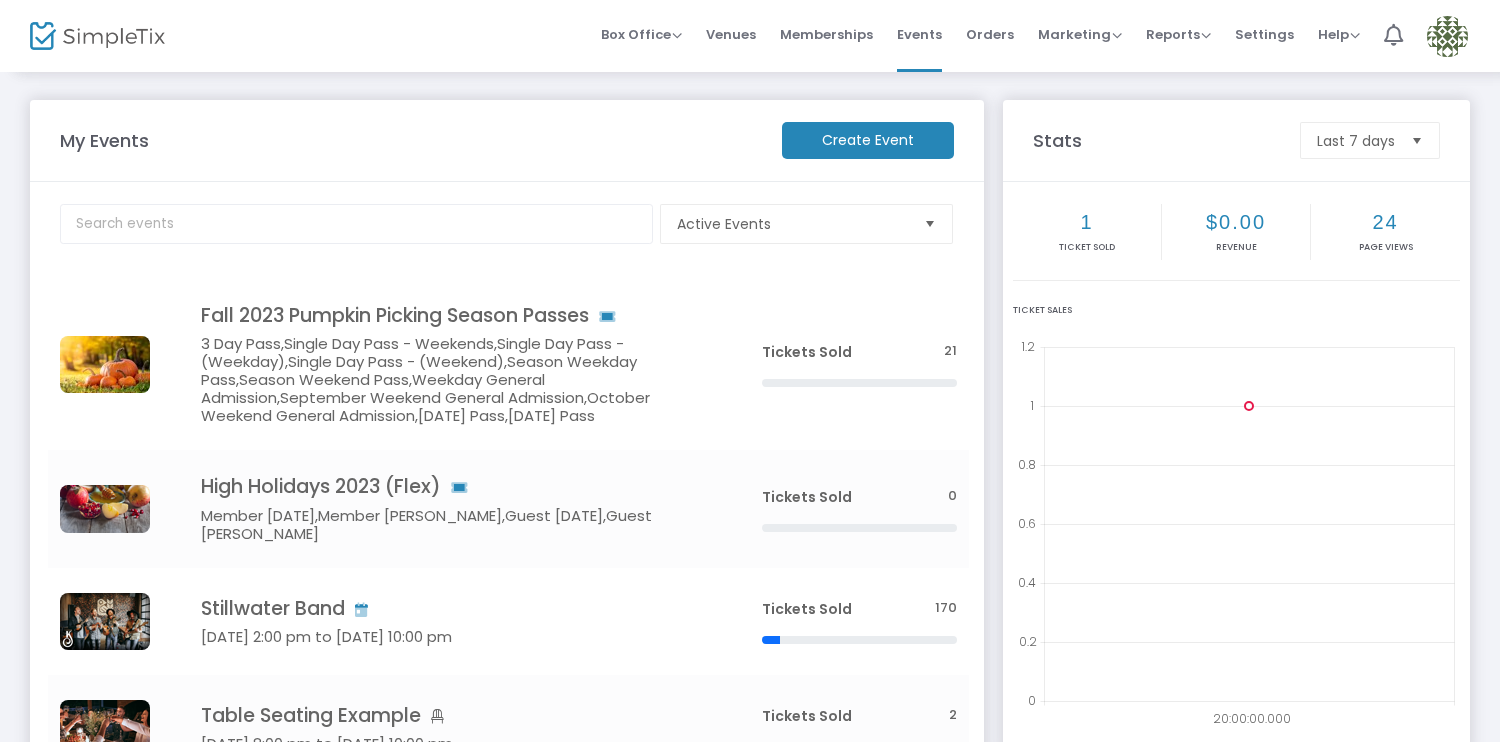 click at bounding box center (1447, 36) 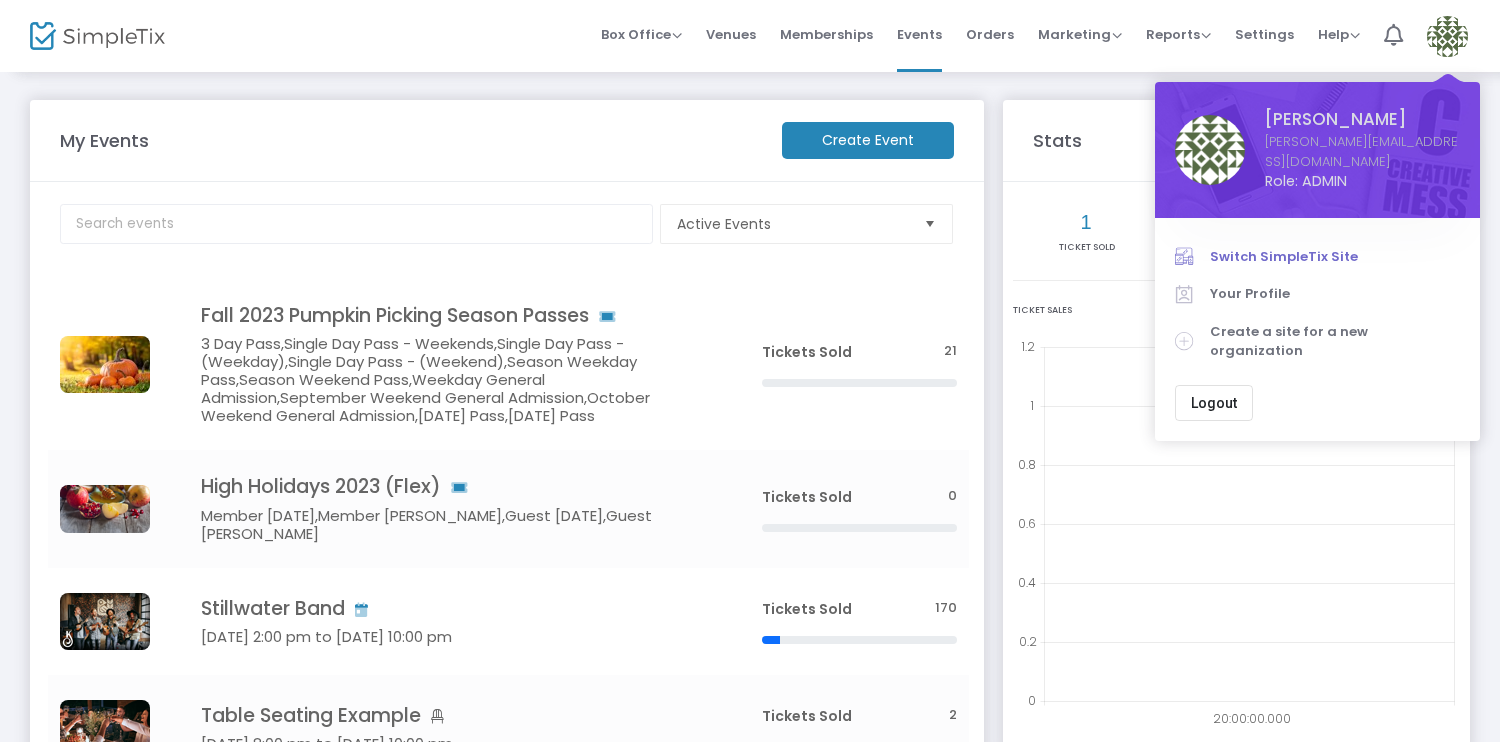 click on "Switch SimpleTix Site" at bounding box center [1335, 257] 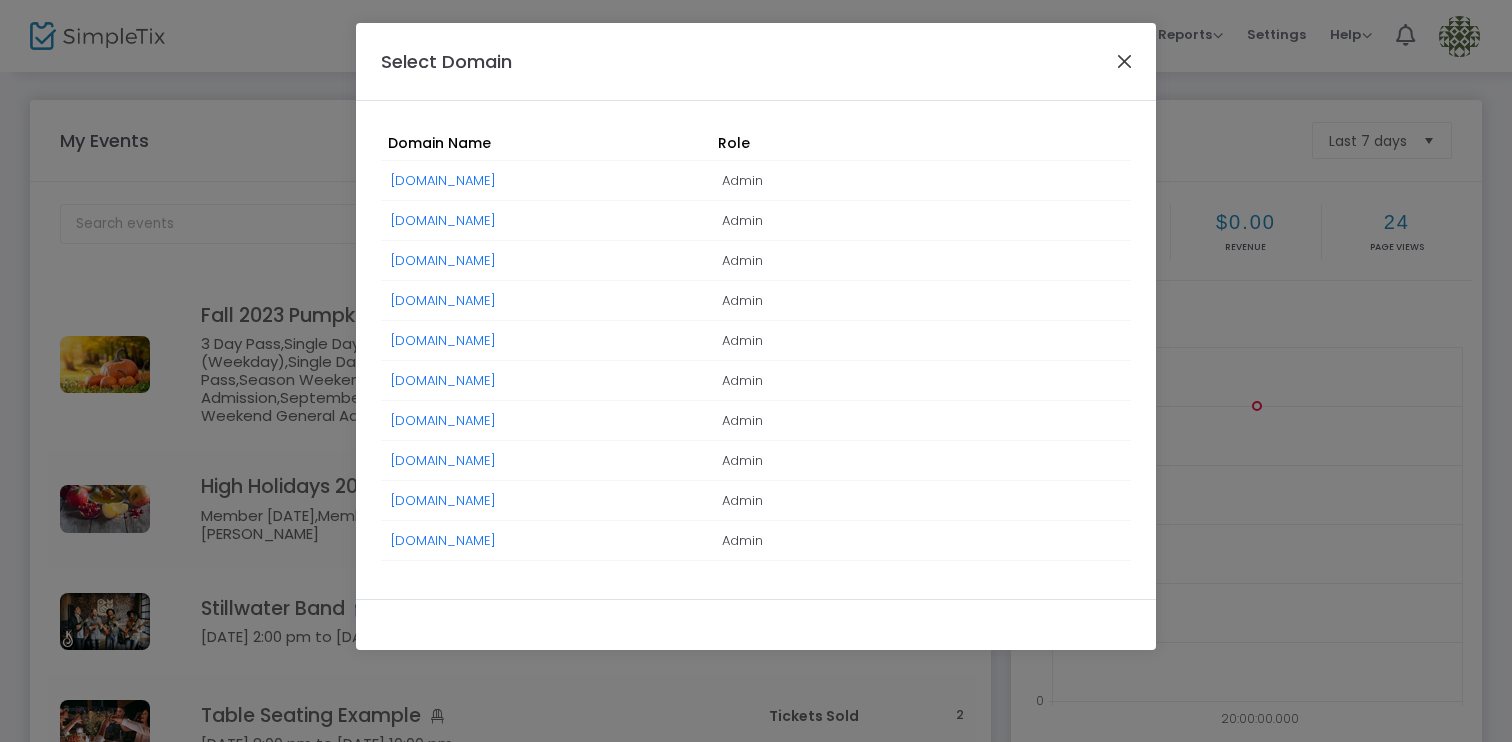 click 